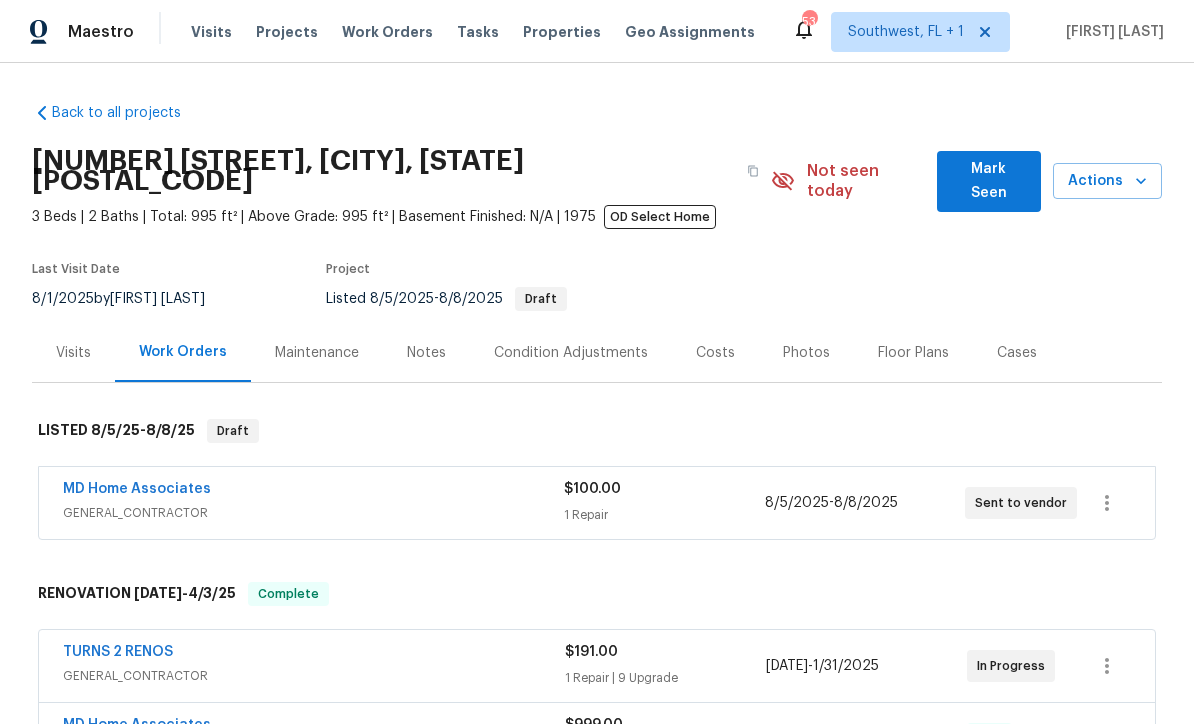 scroll, scrollTop: 0, scrollLeft: 0, axis: both 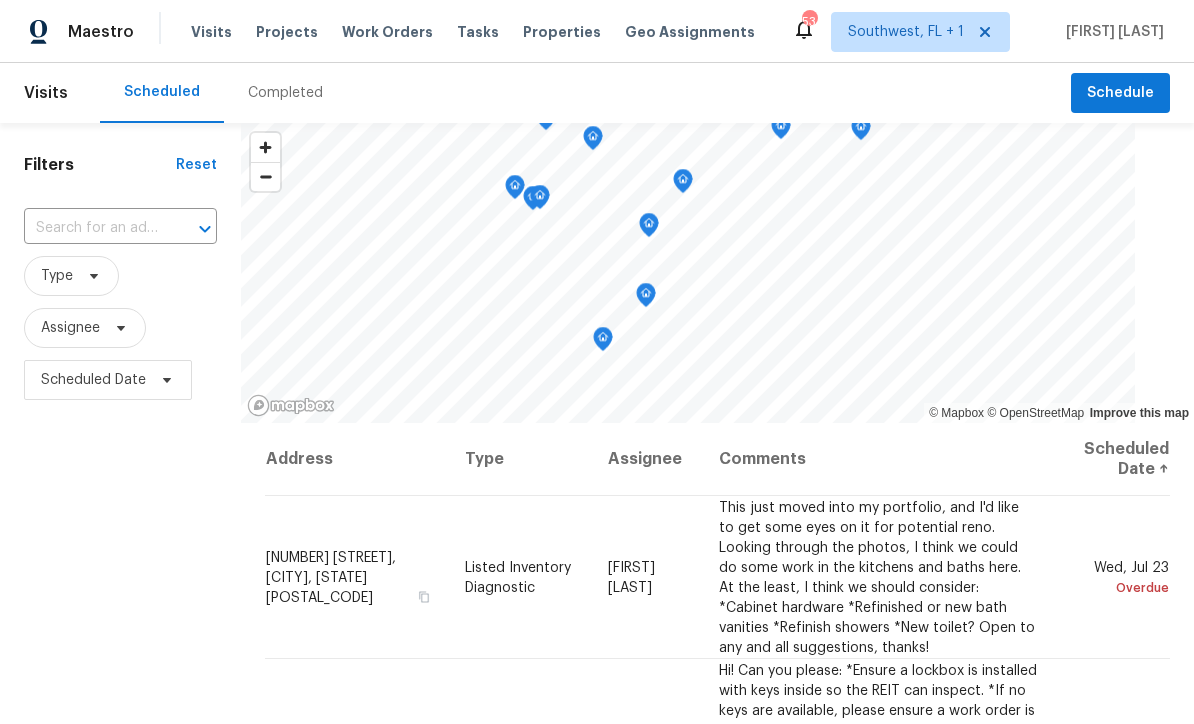 click at bounding box center (92, 228) 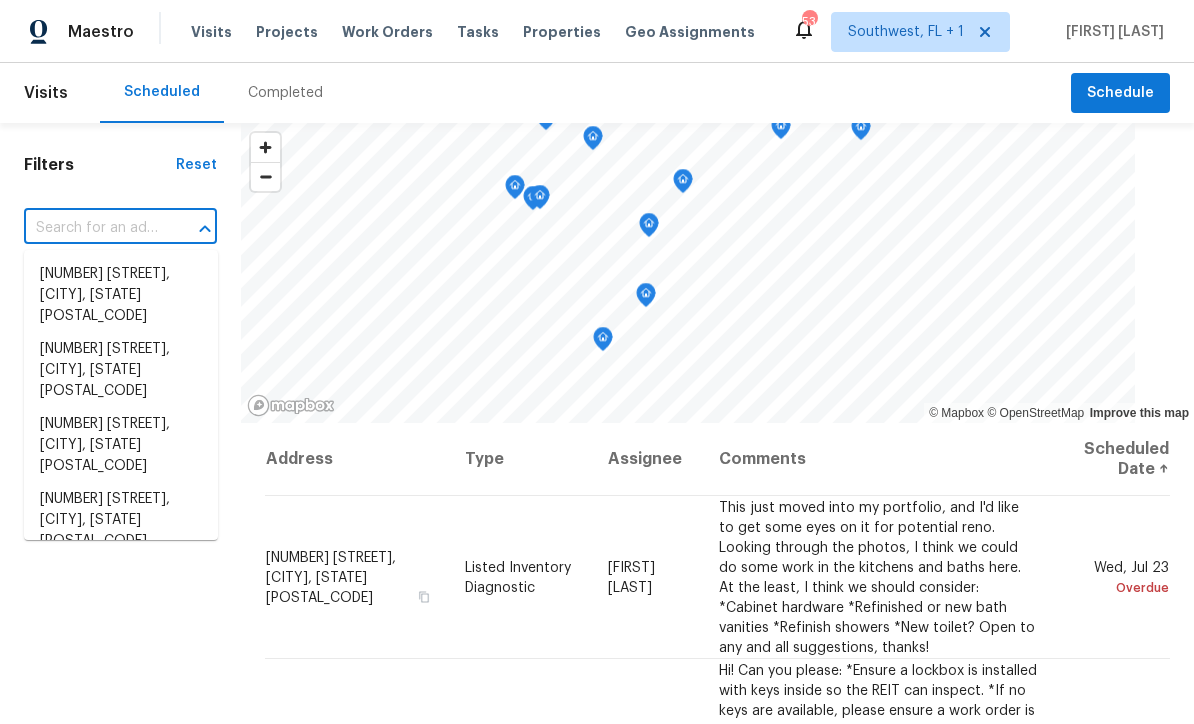 click on "​" at bounding box center [120, 228] 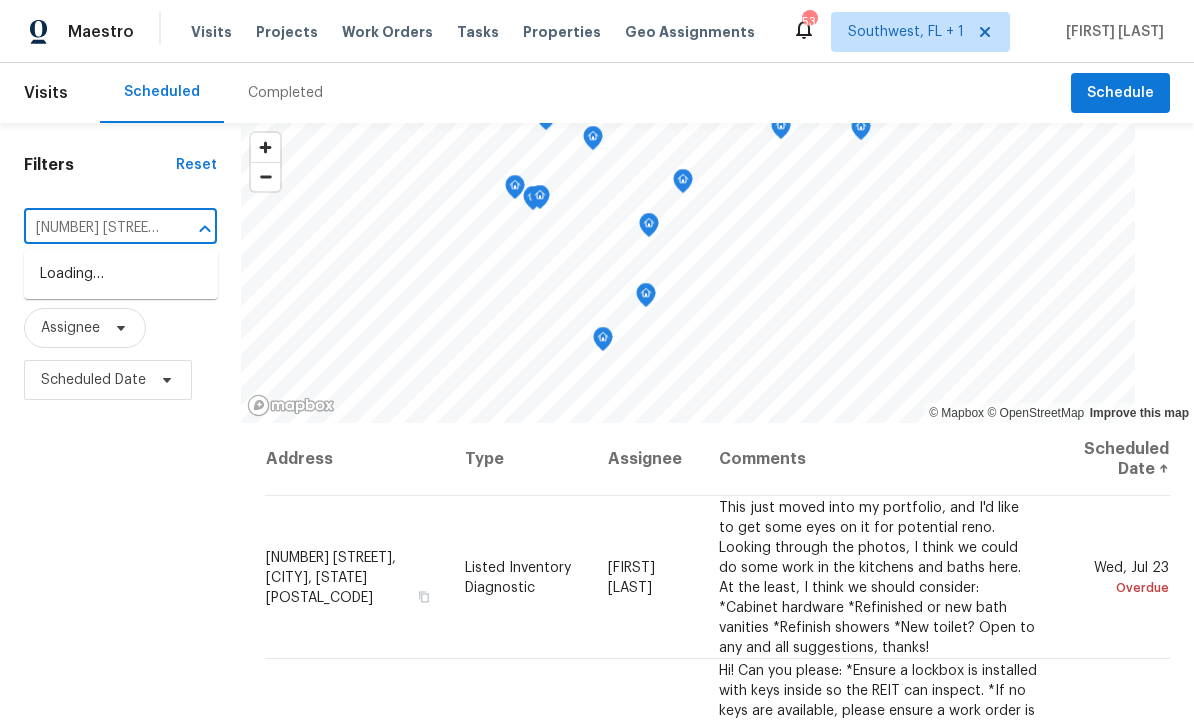 type on "[NUMBER] [STREET]" 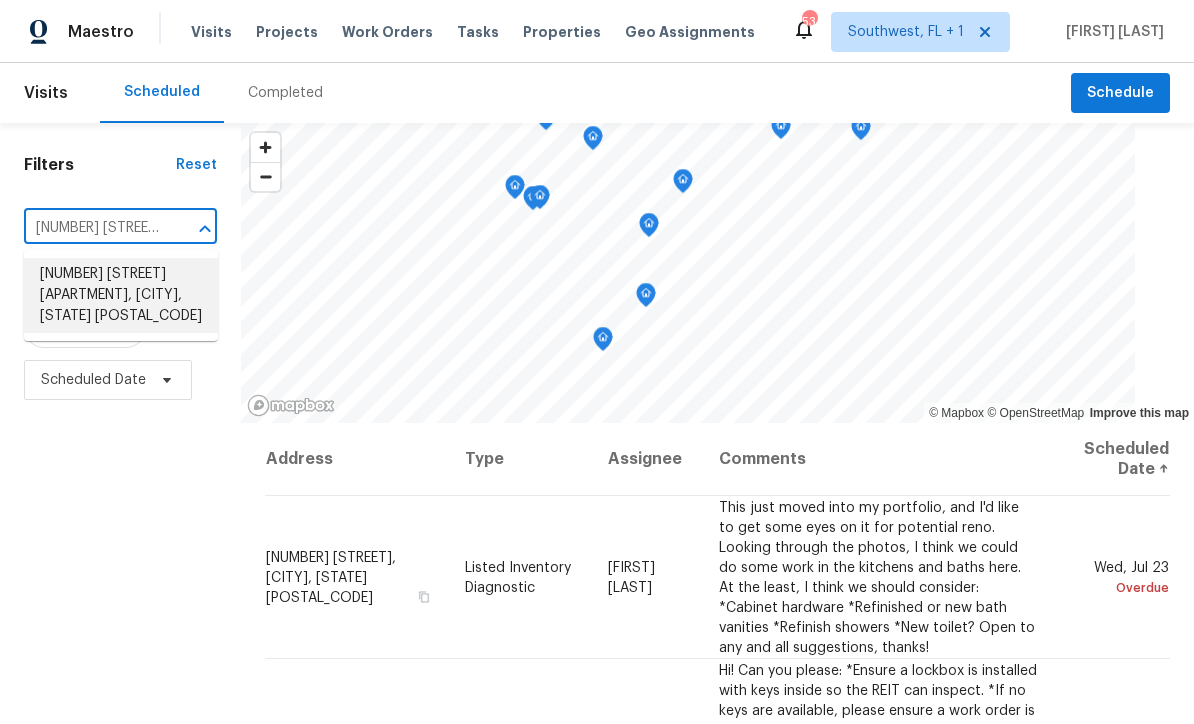 click on "[NUMBER] [STREET] [APARTMENT], [CITY], [STATE] [POSTAL_CODE]" at bounding box center [121, 295] 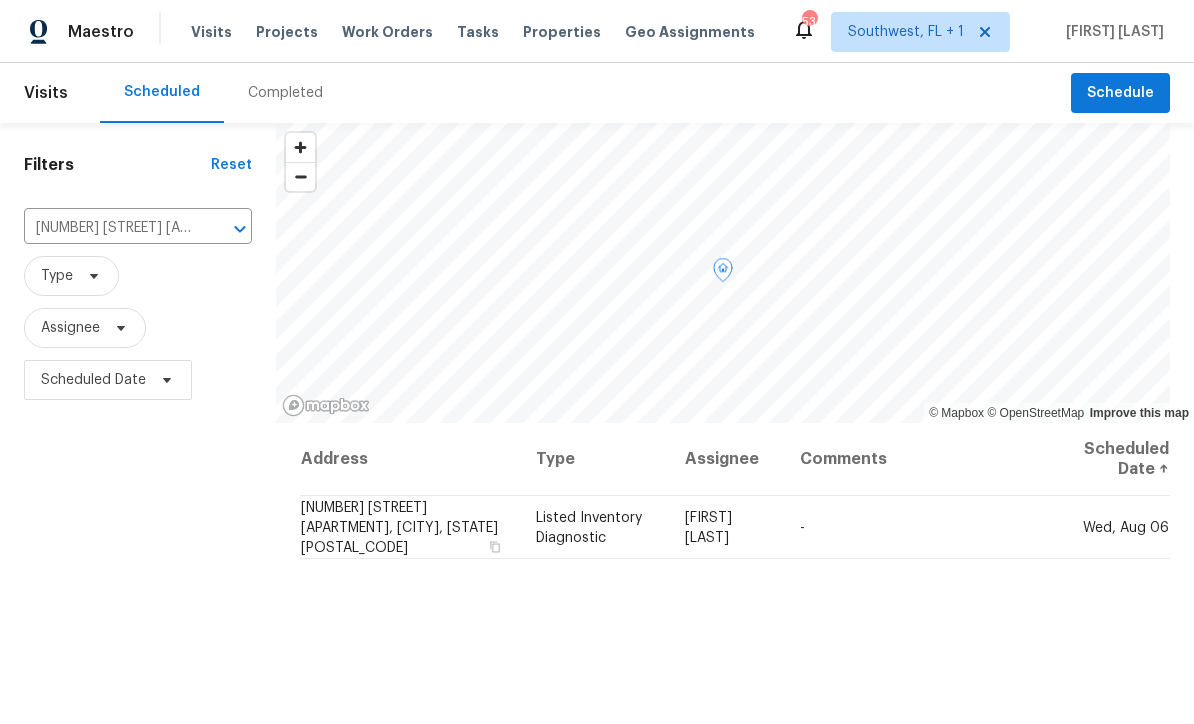 click 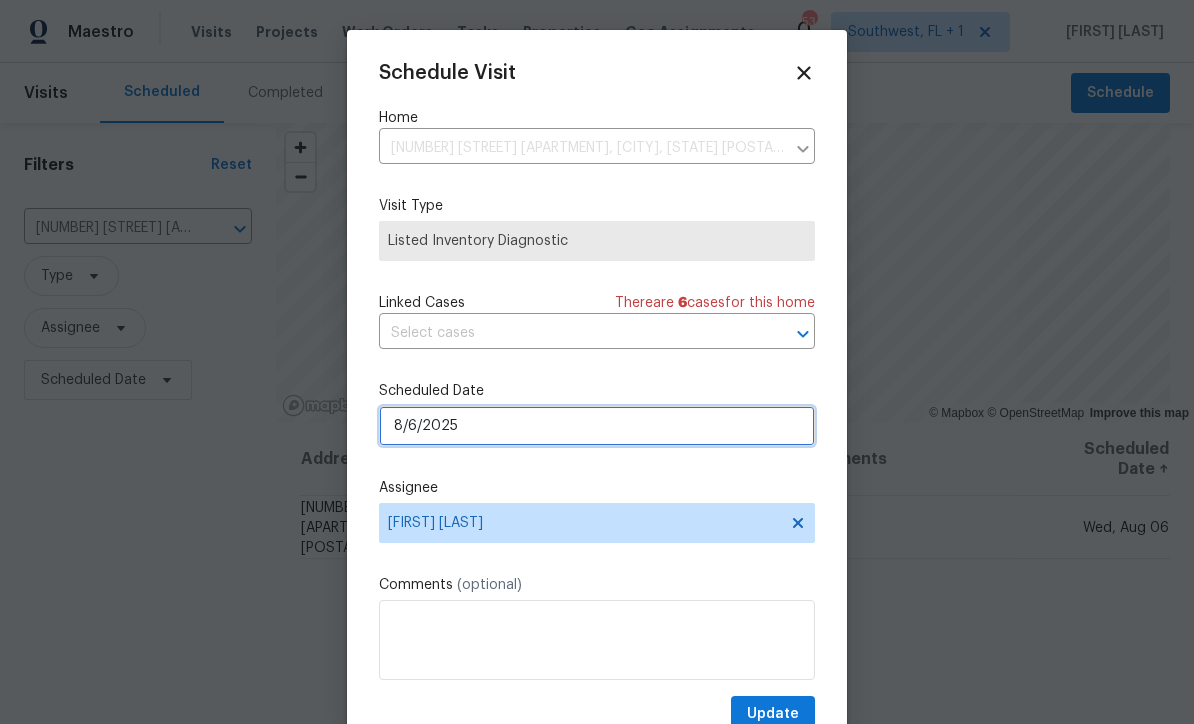 click on "8/6/2025" at bounding box center [597, 426] 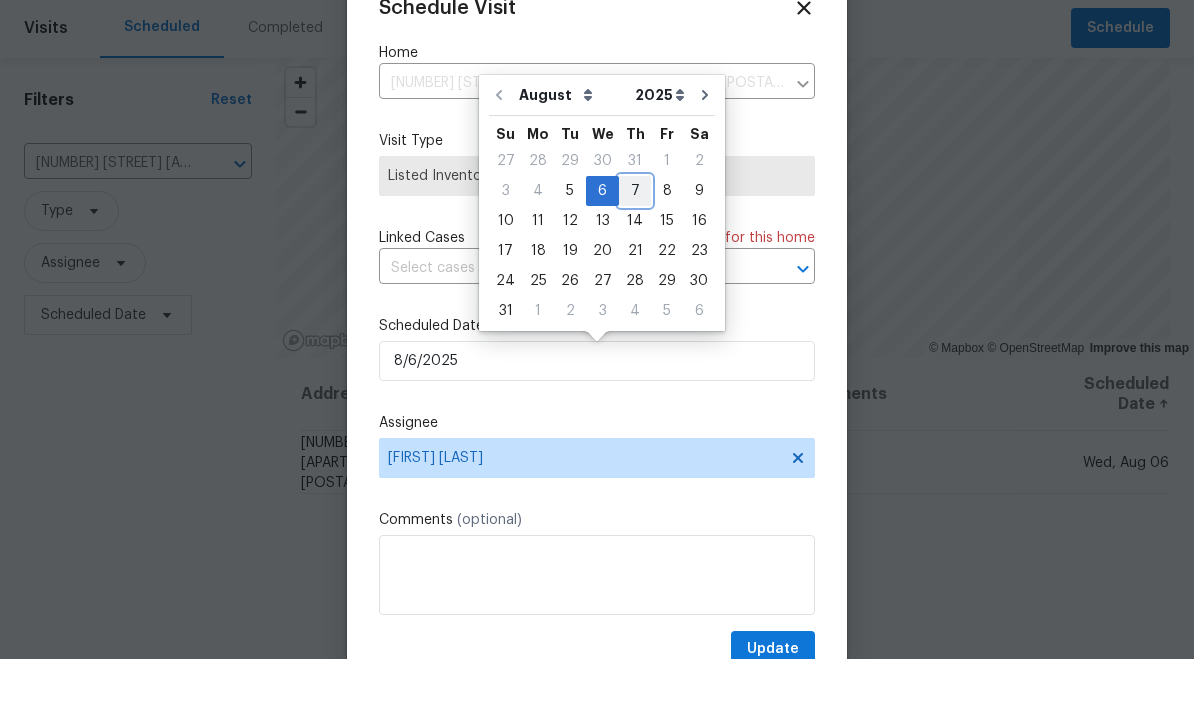 click on "7" at bounding box center [635, 256] 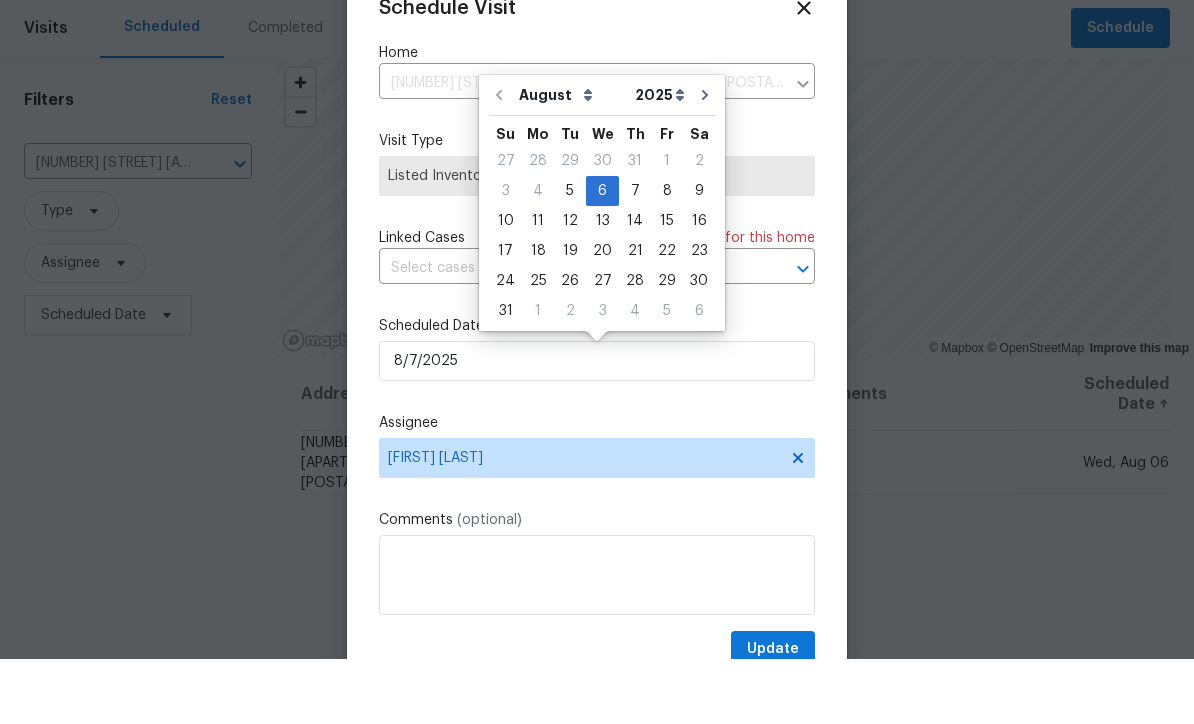 scroll, scrollTop: 65, scrollLeft: 0, axis: vertical 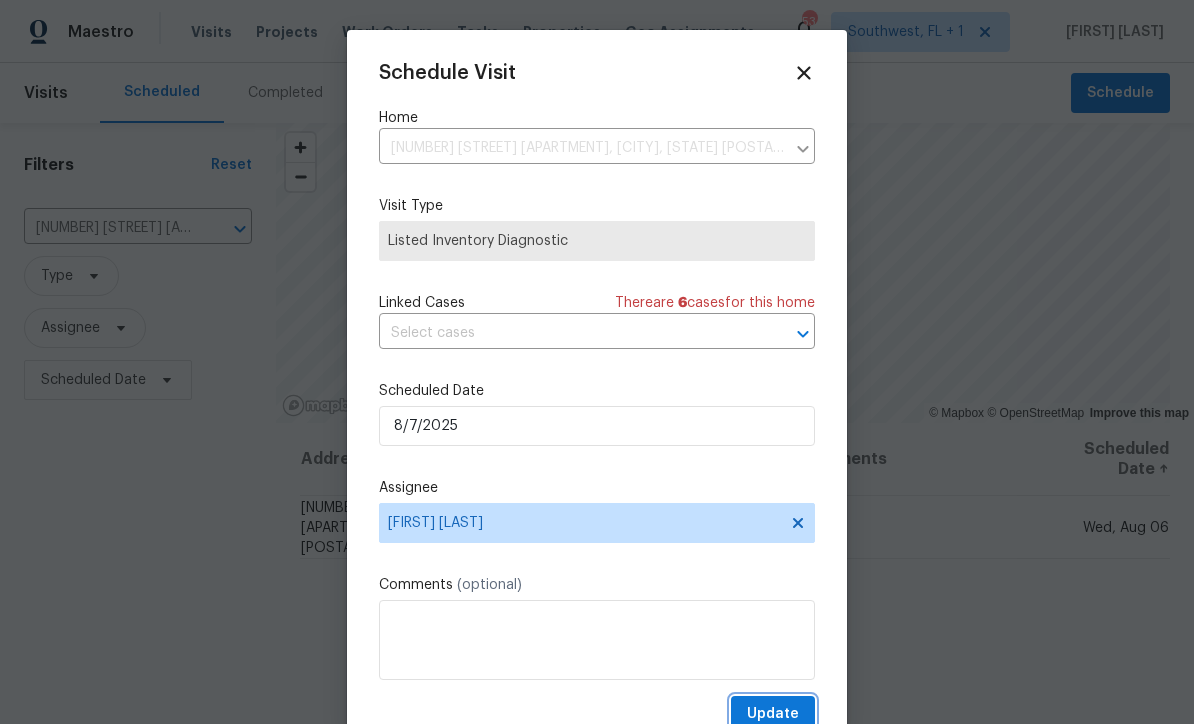 click on "Update" at bounding box center (773, 714) 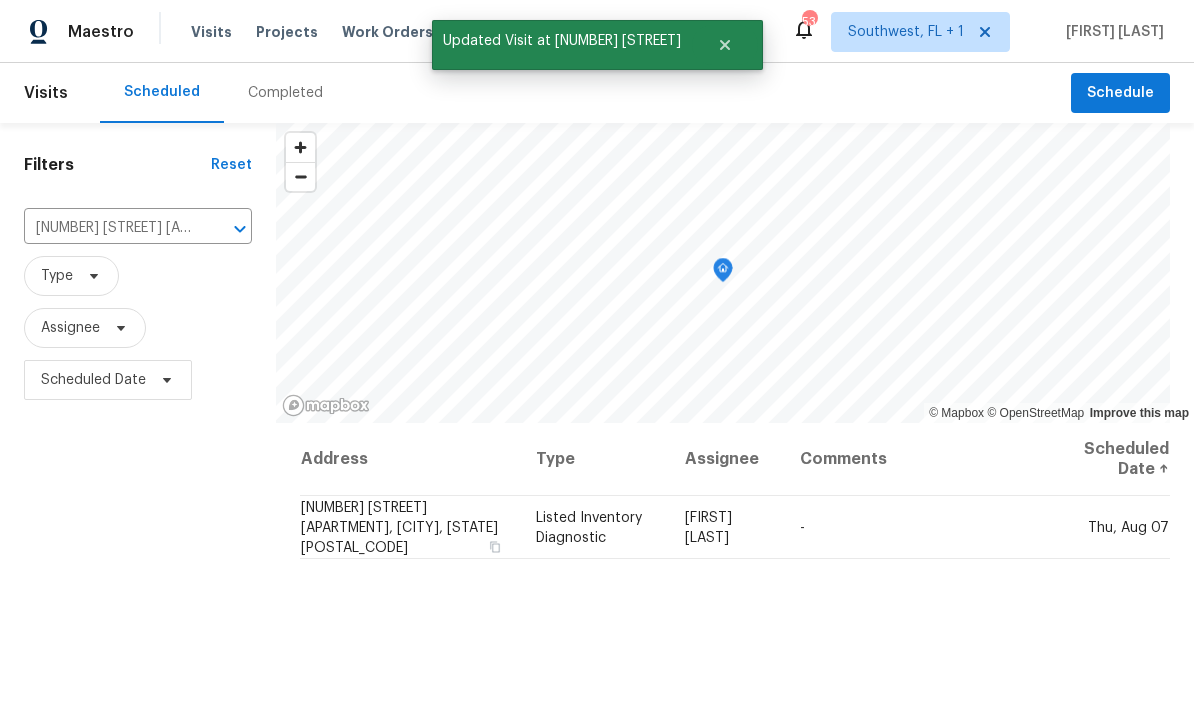 click on "[NUMBER] [STREET] [APARTMENT], [CITY], [STATE] [POSTAL_CODE]" at bounding box center [110, 228] 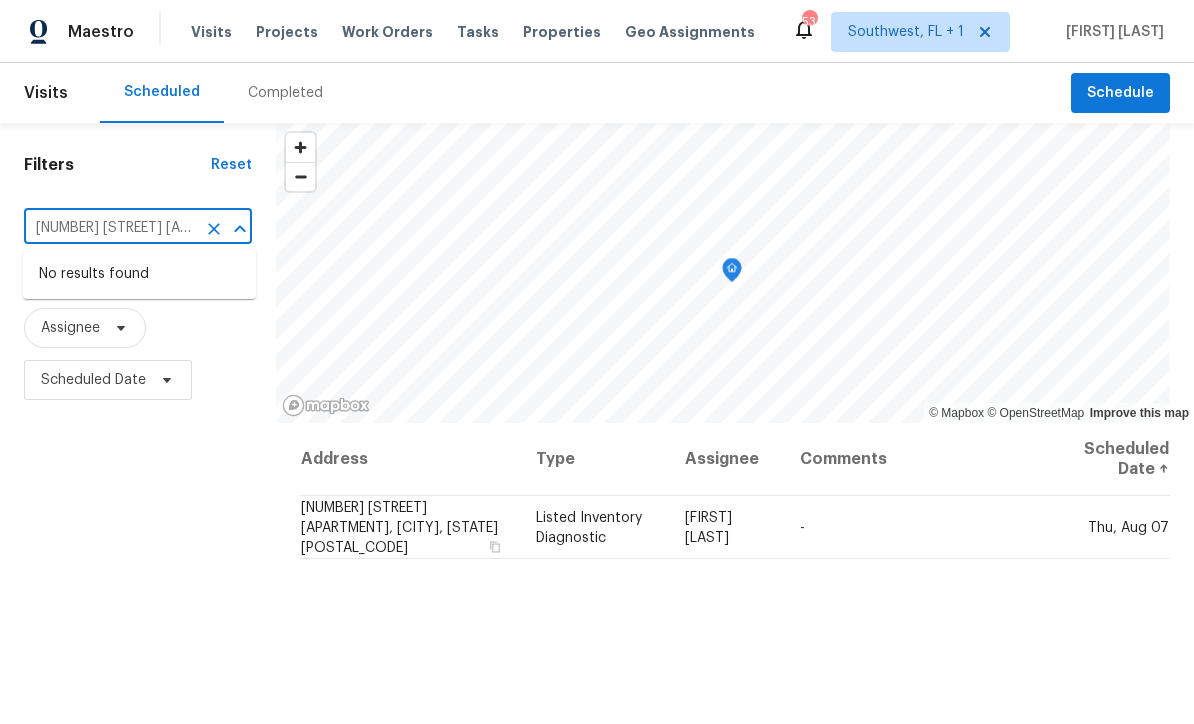 scroll, scrollTop: 0, scrollLeft: 0, axis: both 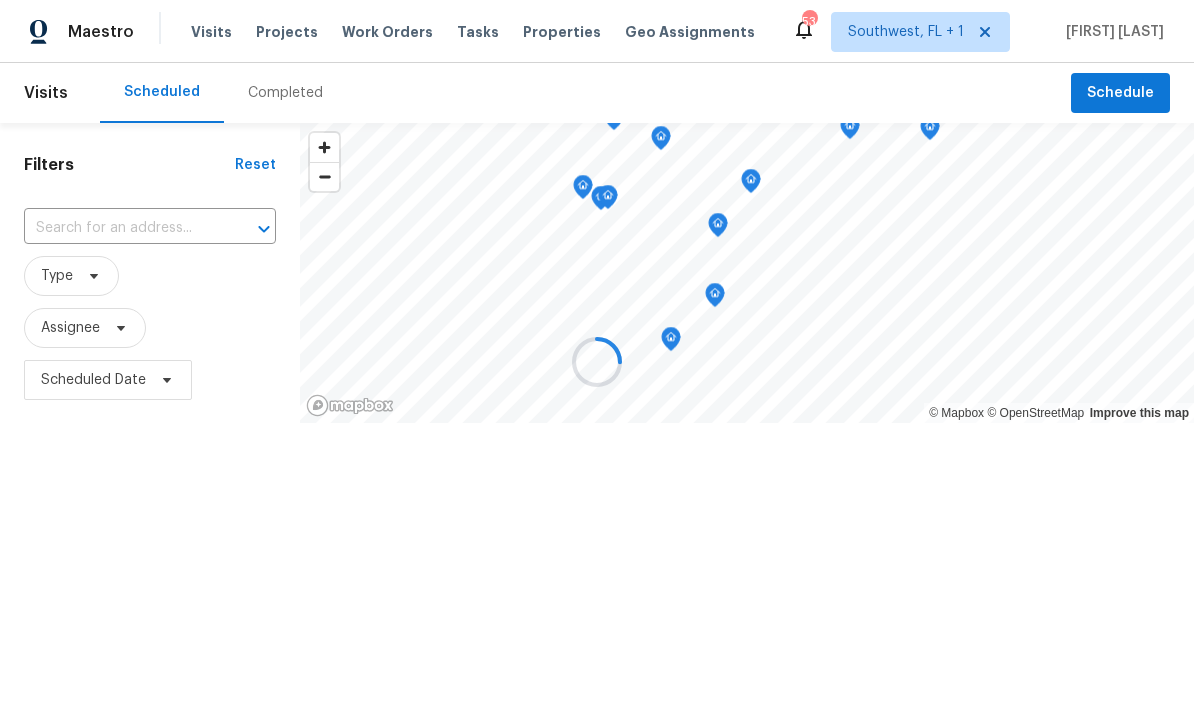 click at bounding box center (122, 228) 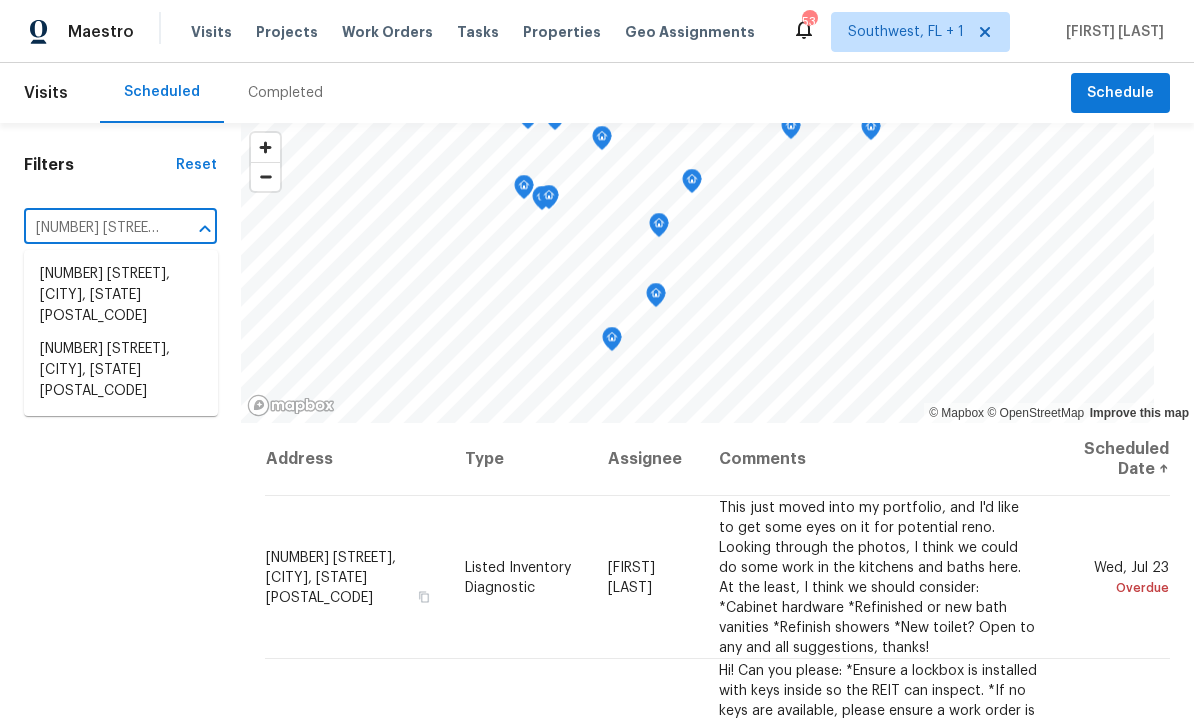 type on "[NUMBER] [STREET]" 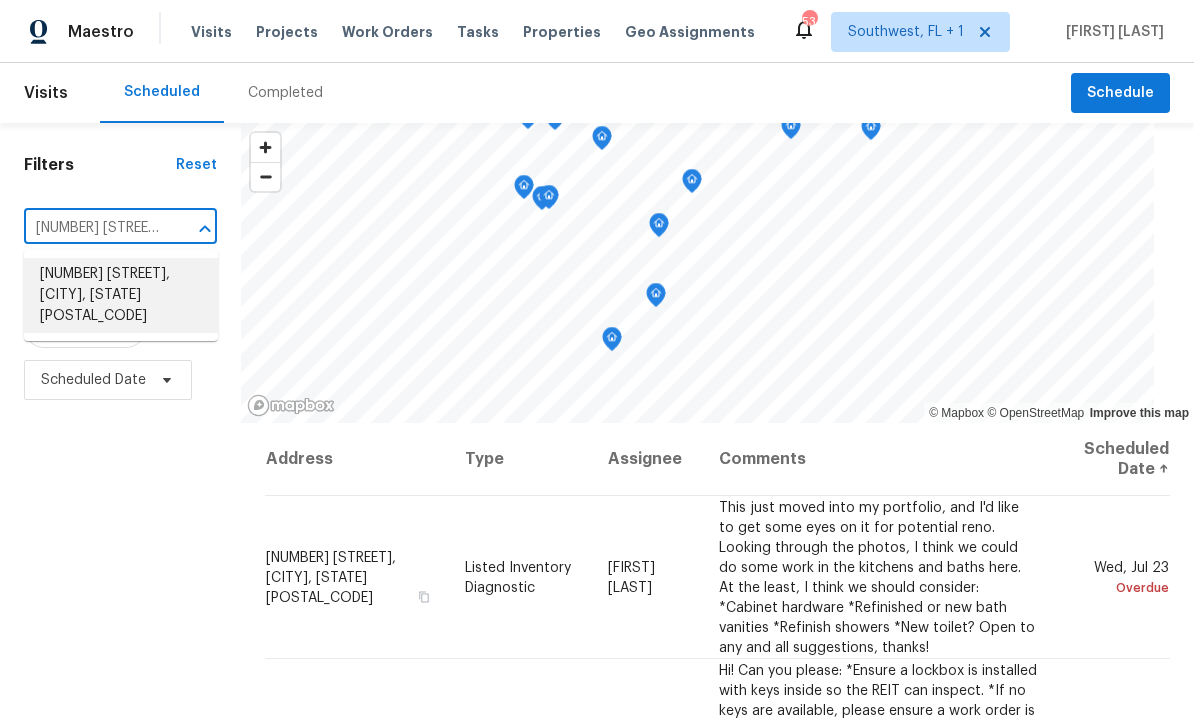 click on "[NUMBER] [STREET], [CITY], [STATE] [POSTAL_CODE]" at bounding box center [121, 295] 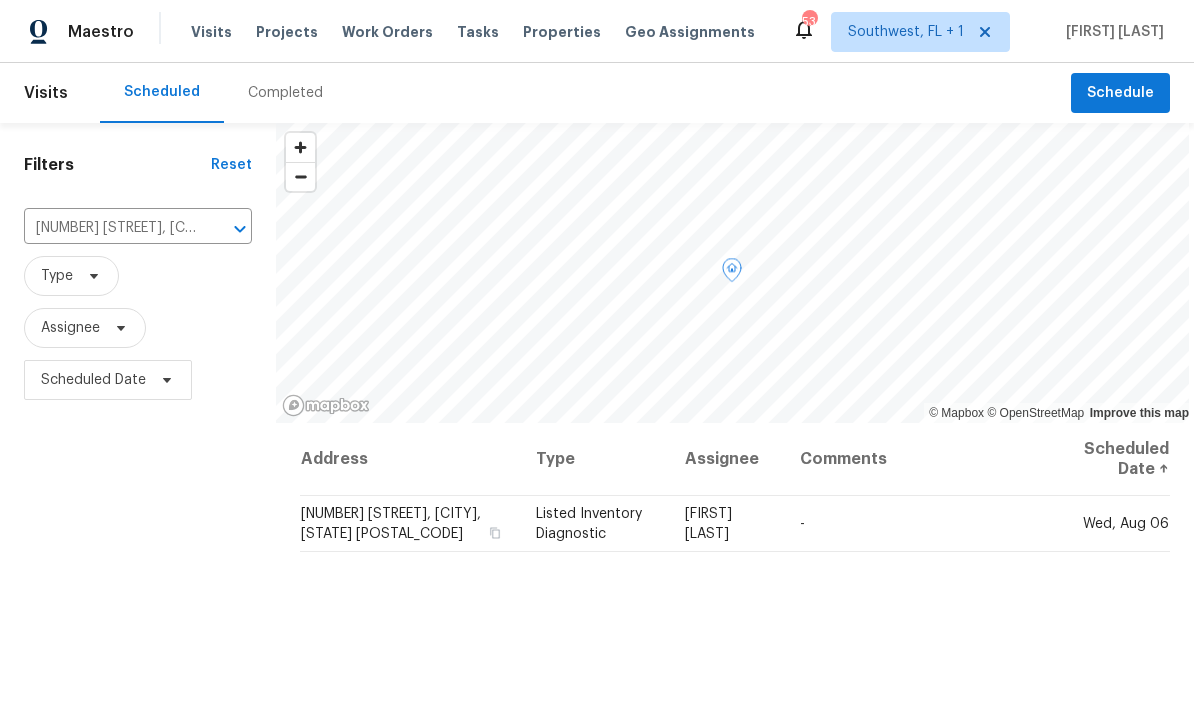 click 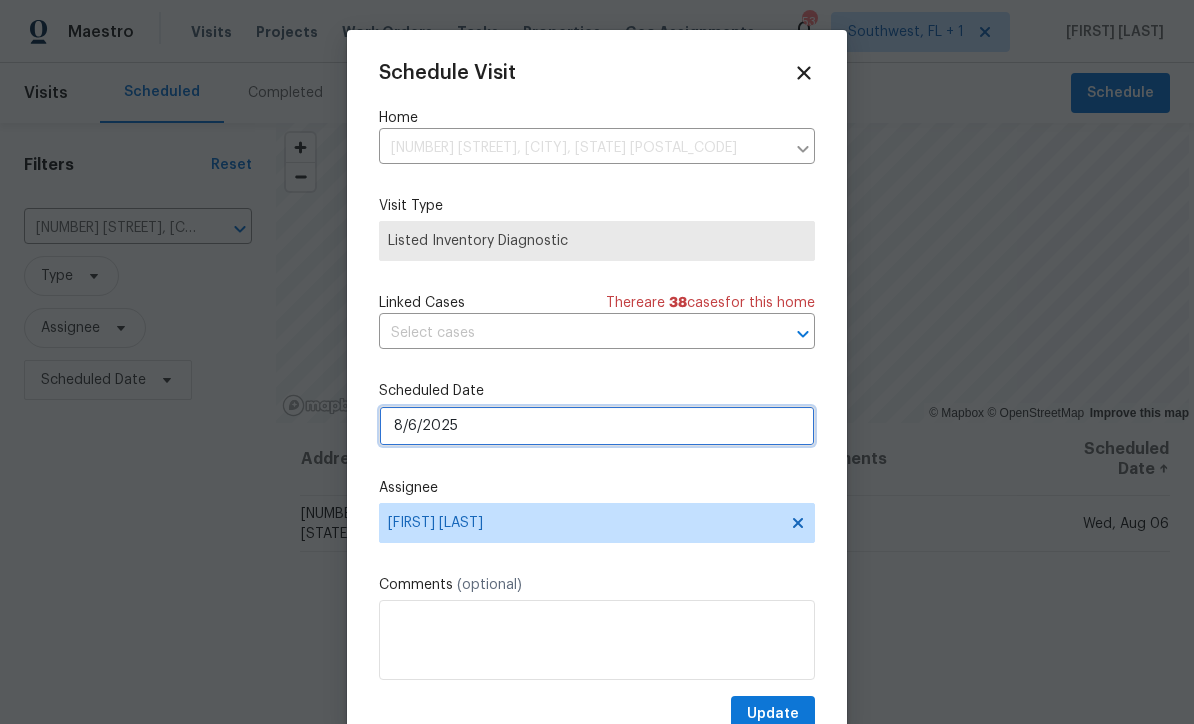 click on "8/6/2025" at bounding box center (597, 426) 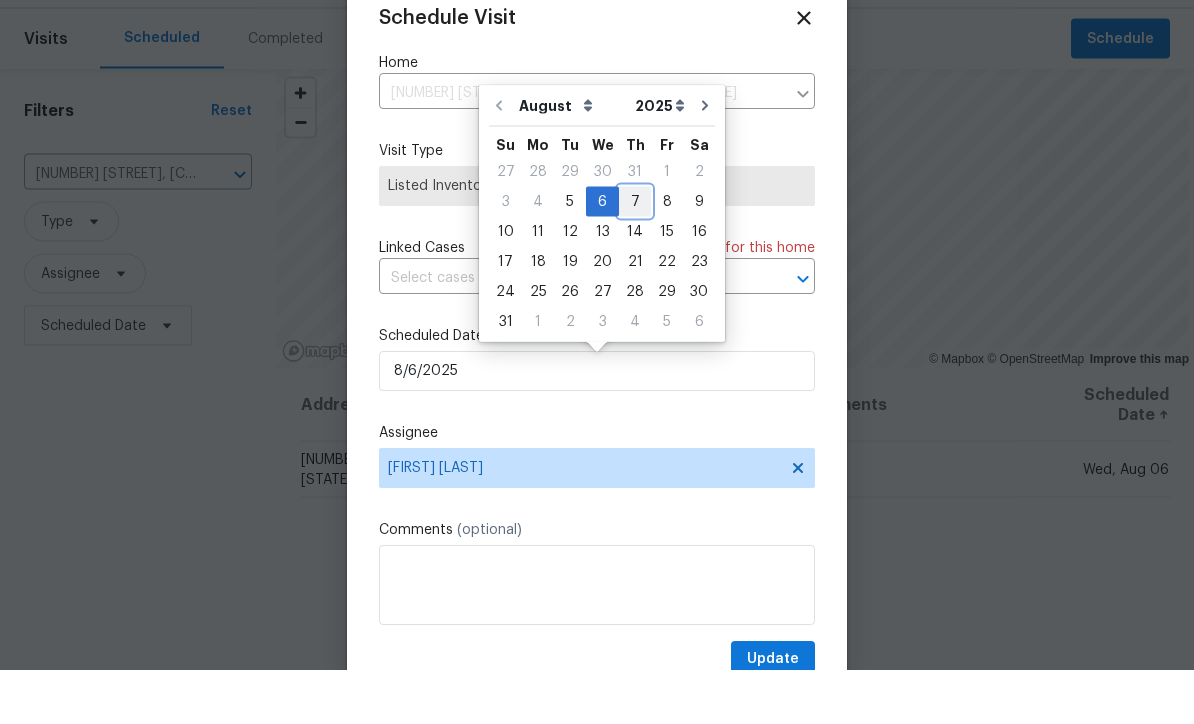 click on "7" at bounding box center [635, 256] 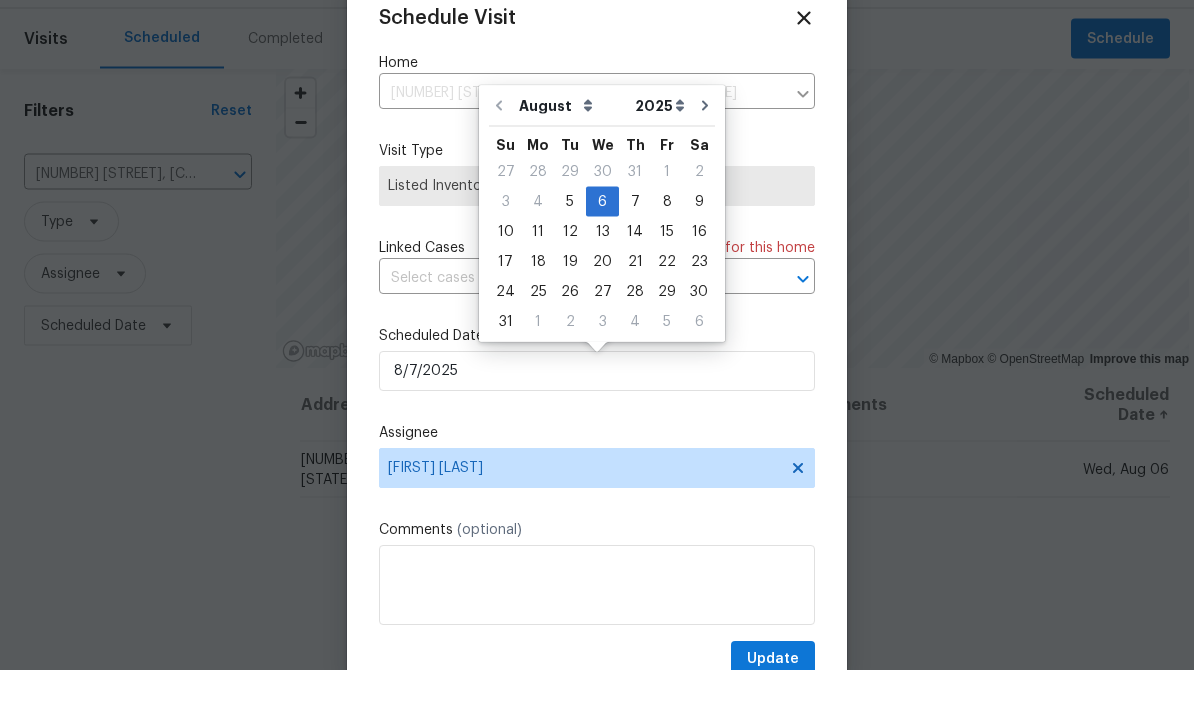 scroll, scrollTop: 55, scrollLeft: 0, axis: vertical 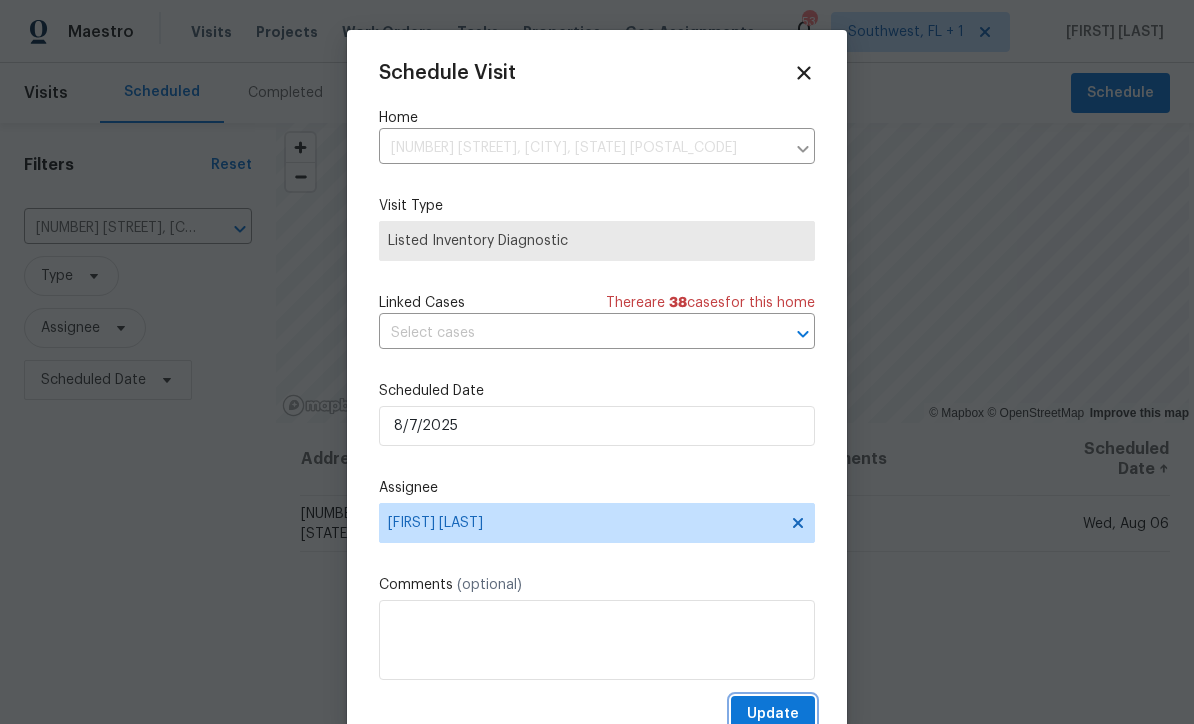 click on "Update" at bounding box center (773, 714) 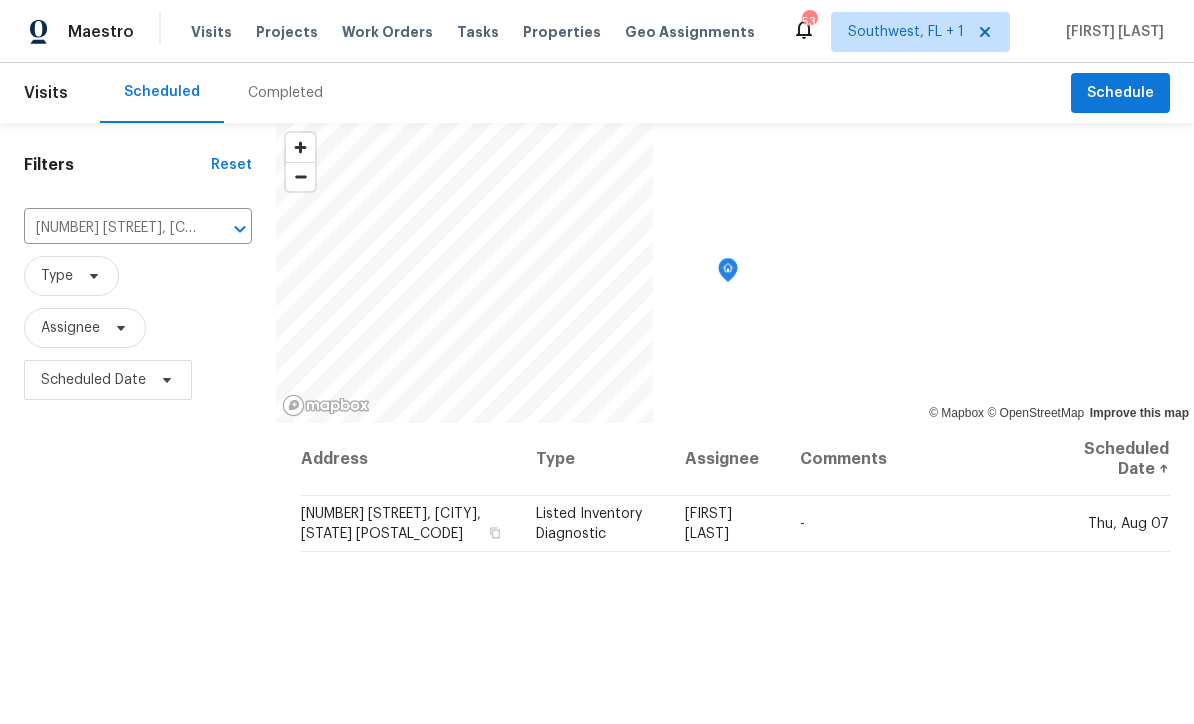 scroll, scrollTop: 0, scrollLeft: 0, axis: both 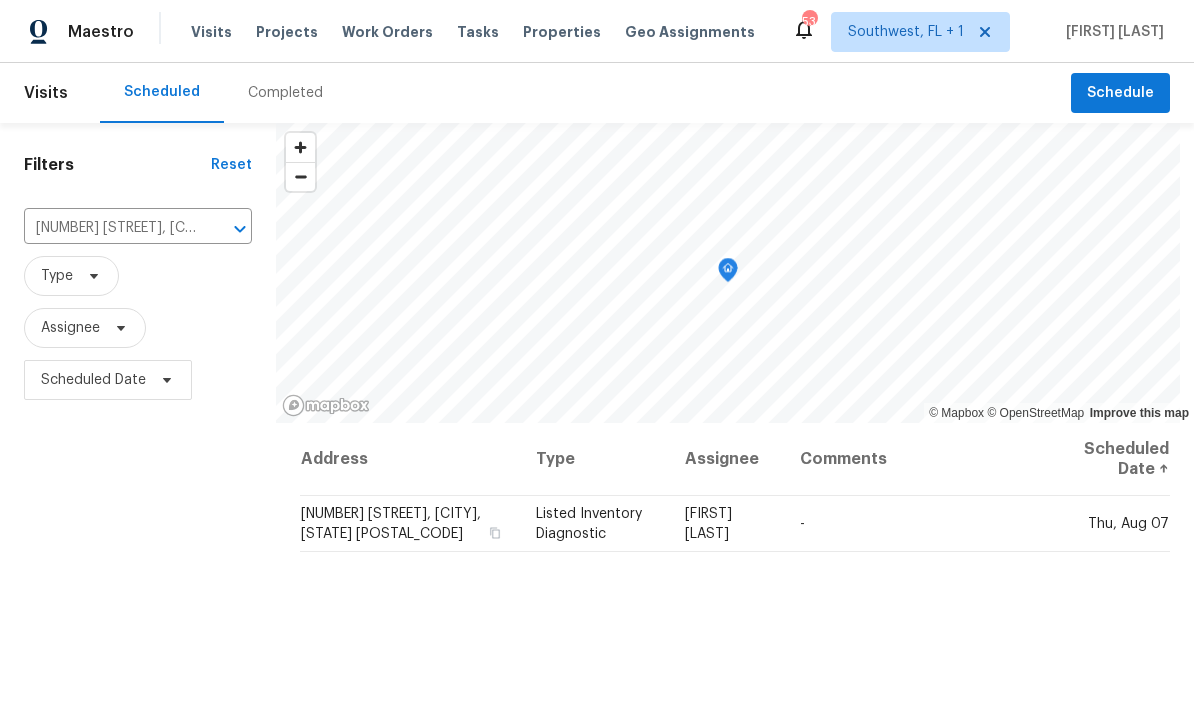 click on "[NUMBER] [STREET], [CITY], [STATE] [POSTAL_CODE]" at bounding box center (110, 228) 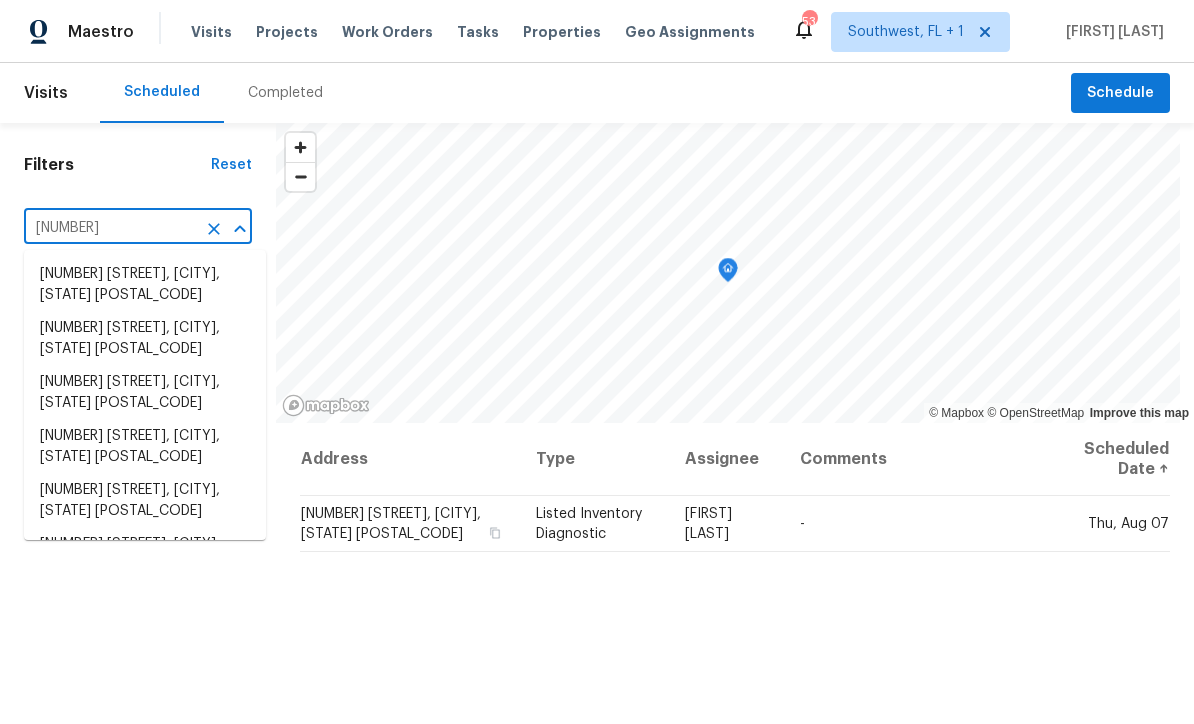 type on "3527 6" 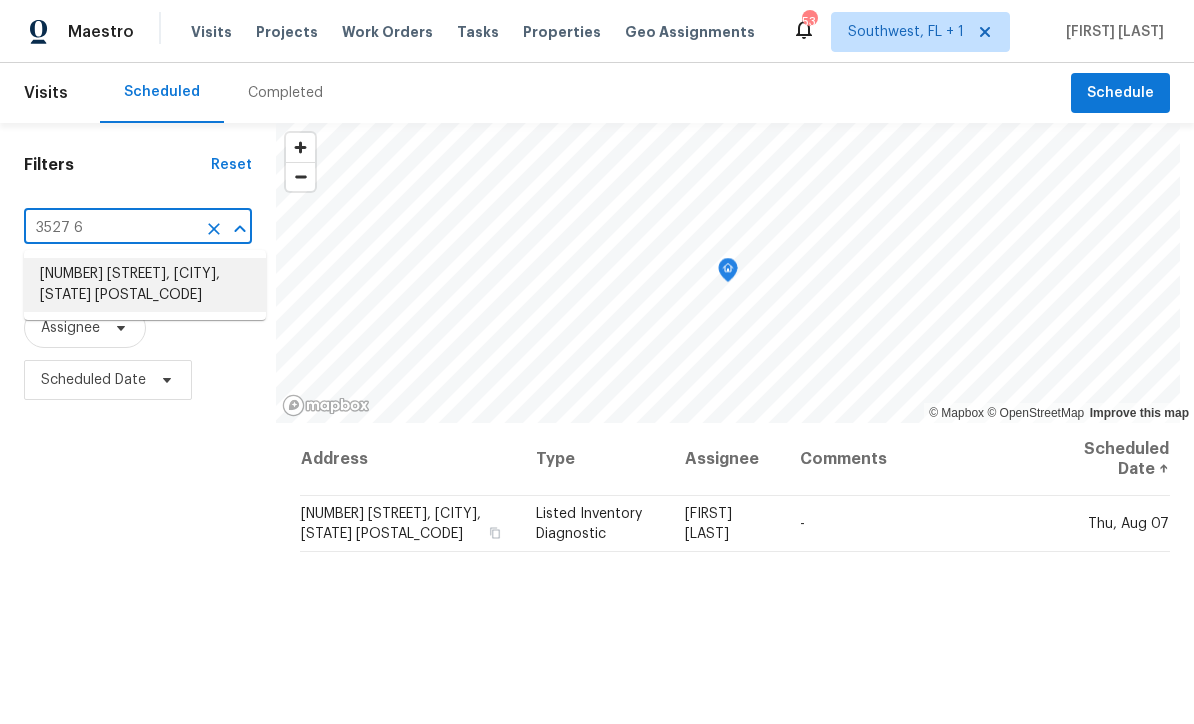 click on "[NUMBER] [STREET], [CITY], [STATE] [POSTAL_CODE]" at bounding box center [145, 285] 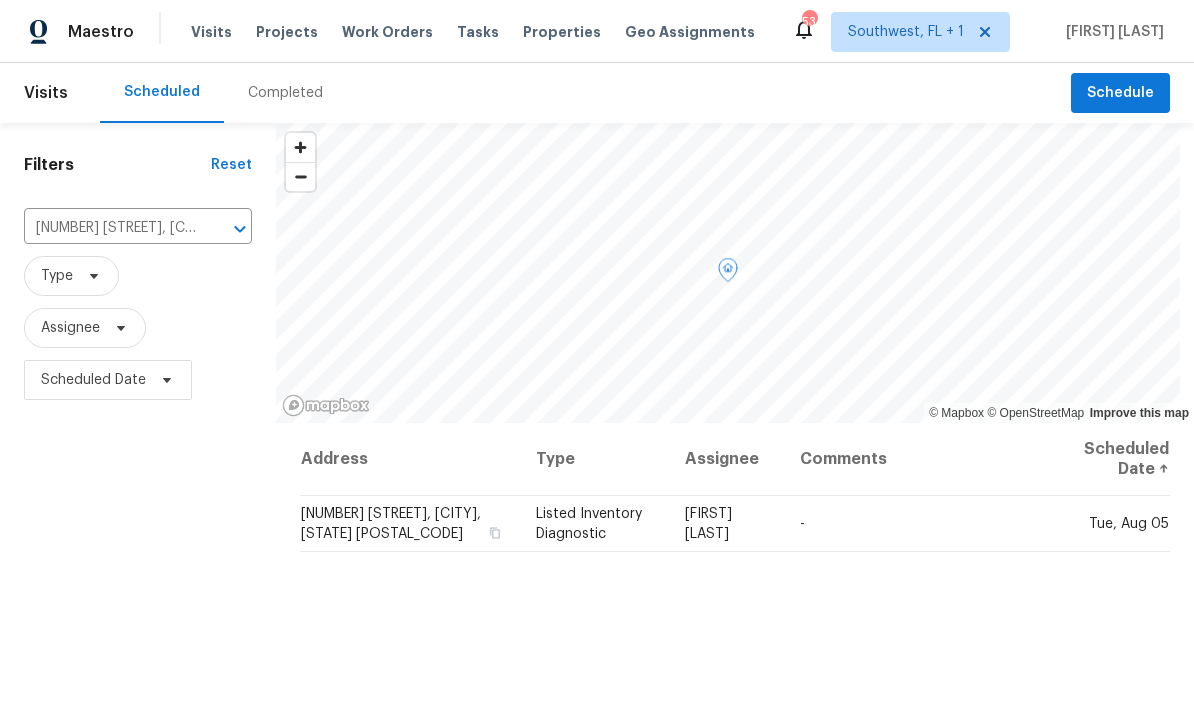 click 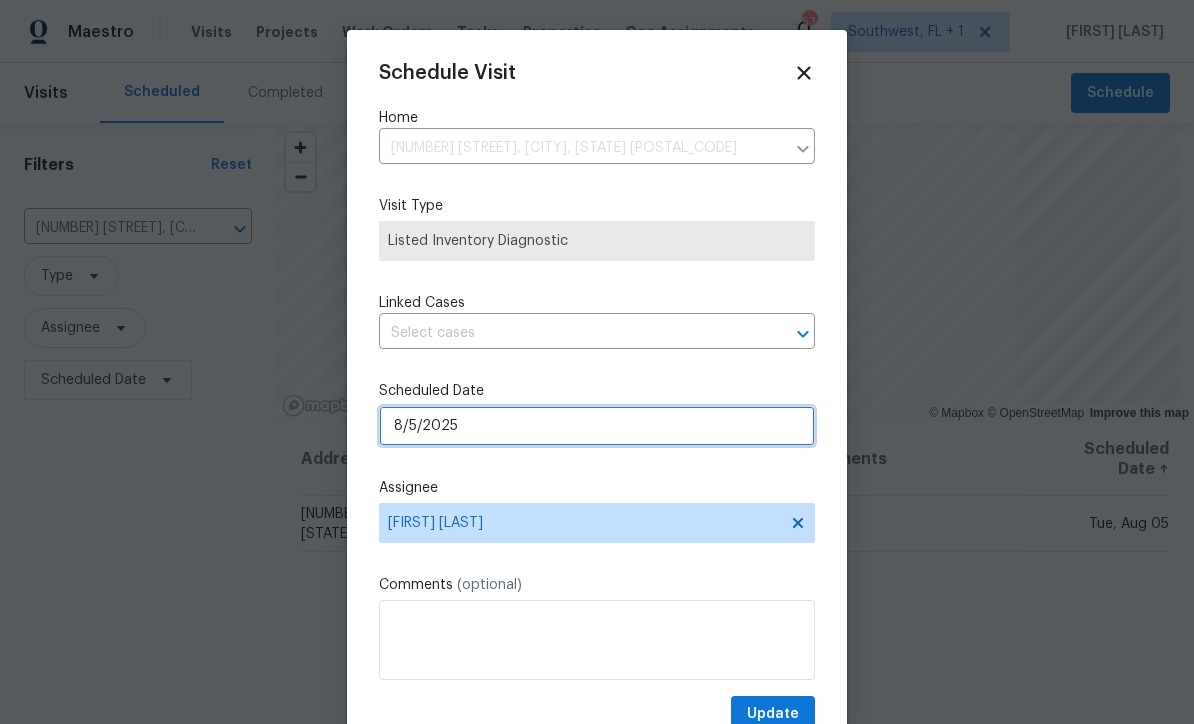 click on "8/5/2025" at bounding box center [597, 426] 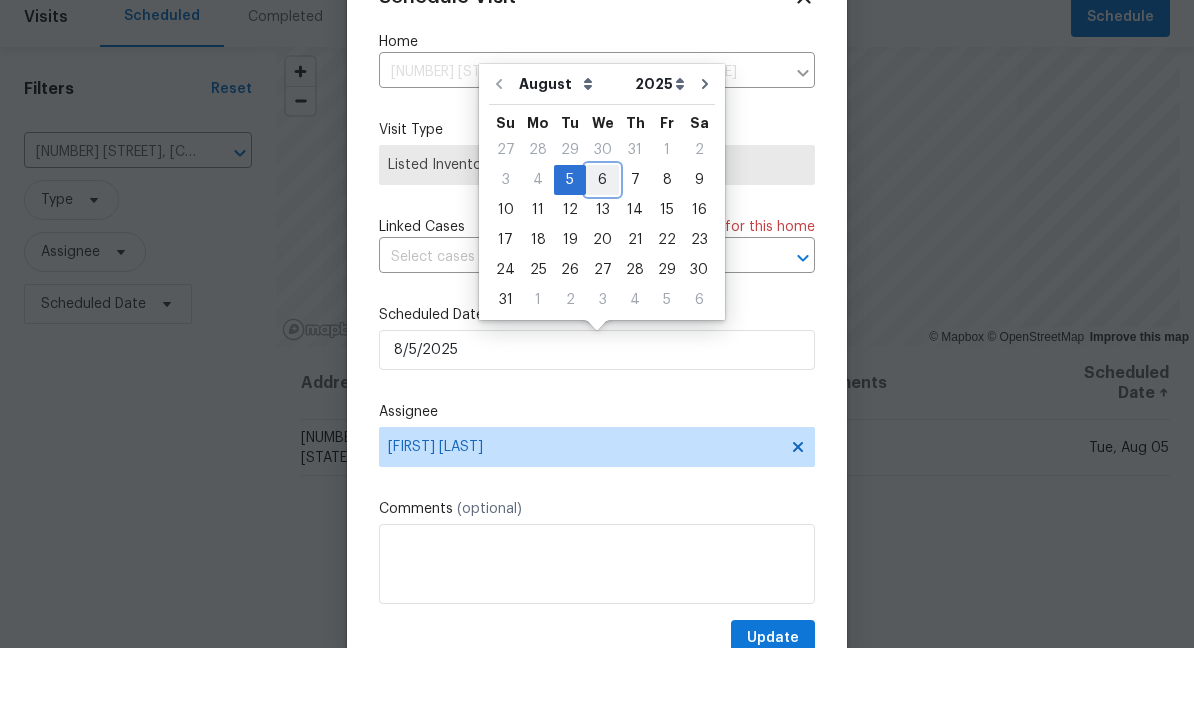 click on "6" at bounding box center [602, 256] 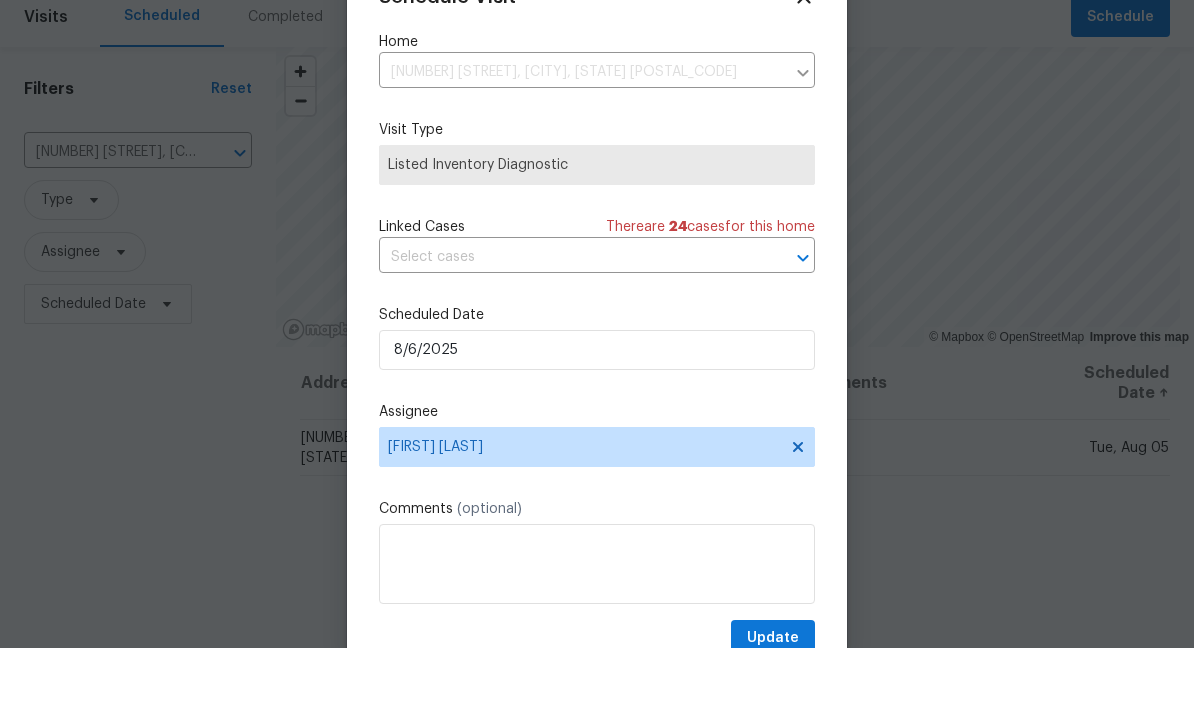 scroll, scrollTop: 66, scrollLeft: 0, axis: vertical 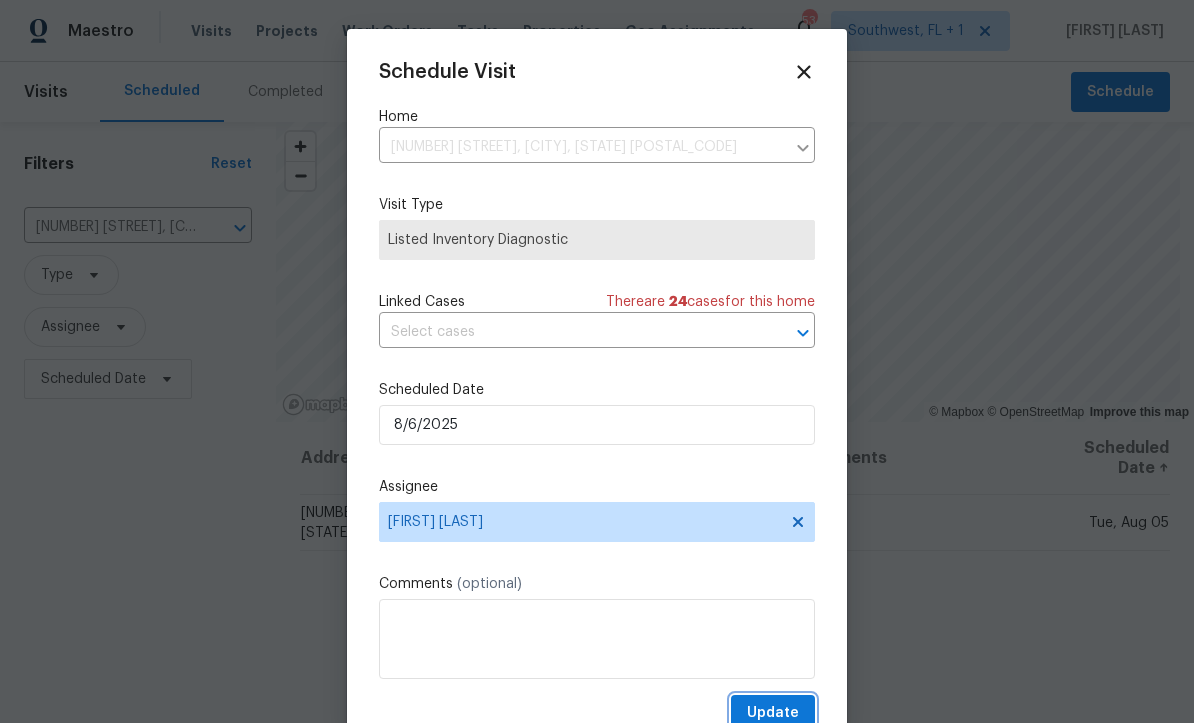 click on "Update" at bounding box center (773, 714) 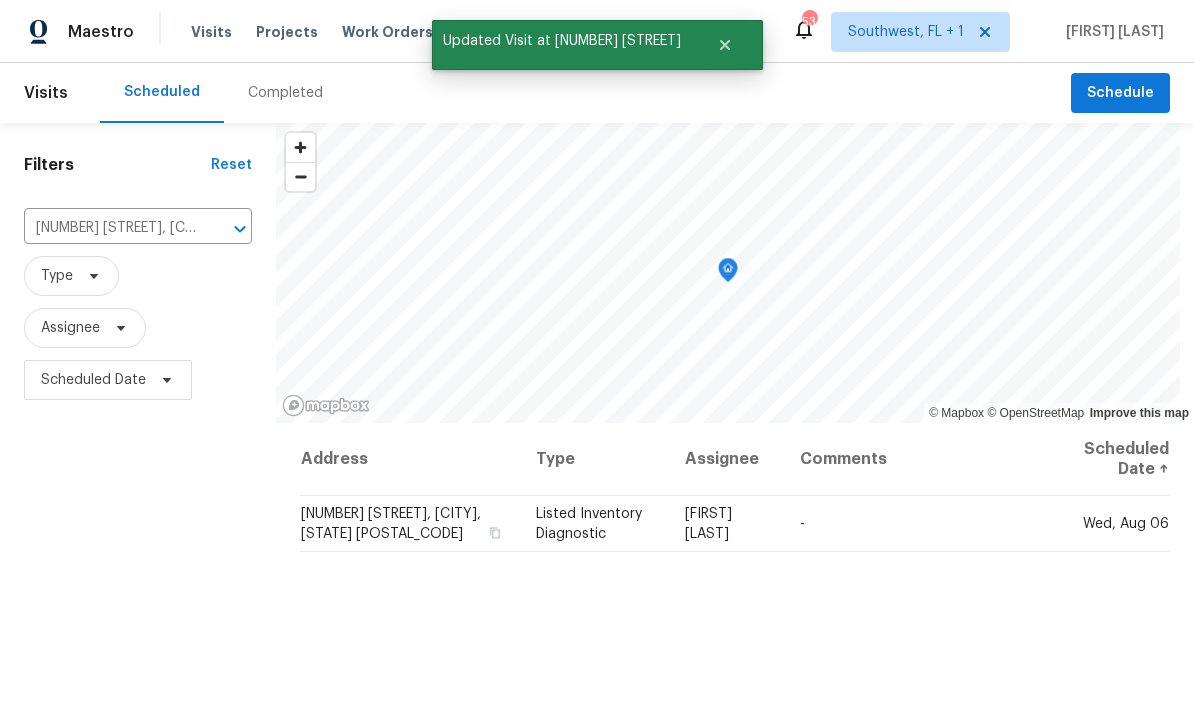 click on "[NUMBER] [STREET], [CITY], [STATE] [POSTAL_CODE]" at bounding box center (110, 228) 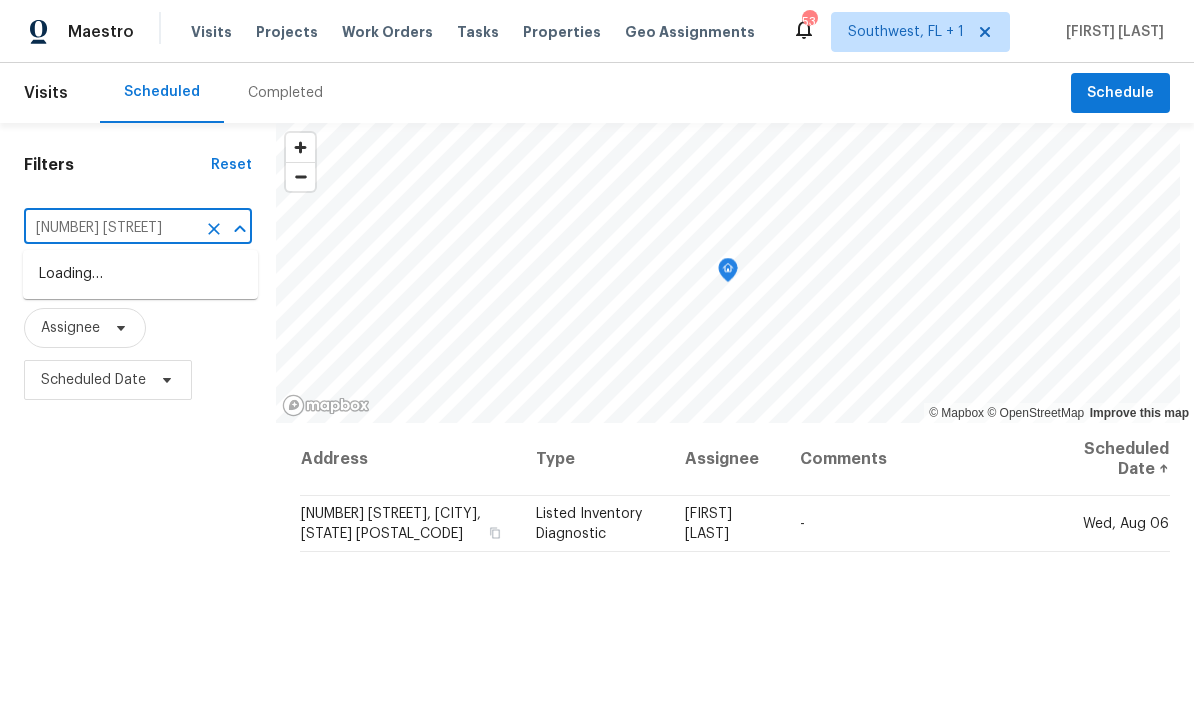 type on "[NUMBER] [STREET]" 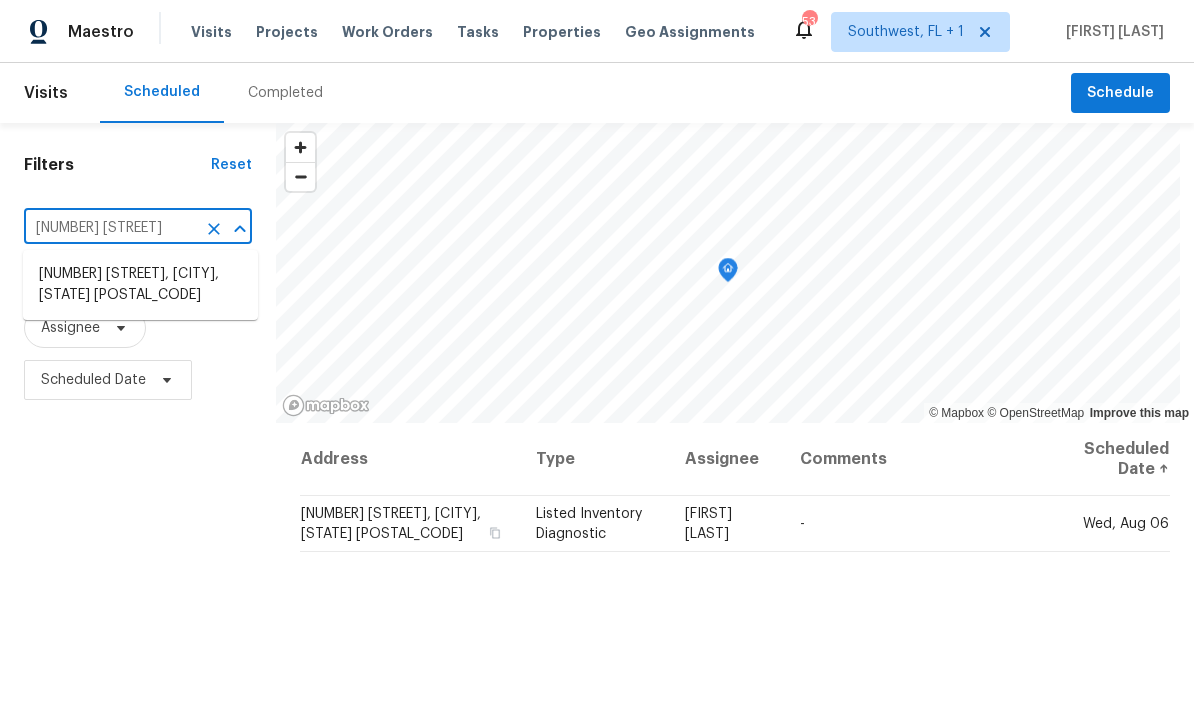 click on "[NUMBER] [STREET], [CITY], [STATE] [POSTAL_CODE]" at bounding box center [140, 285] 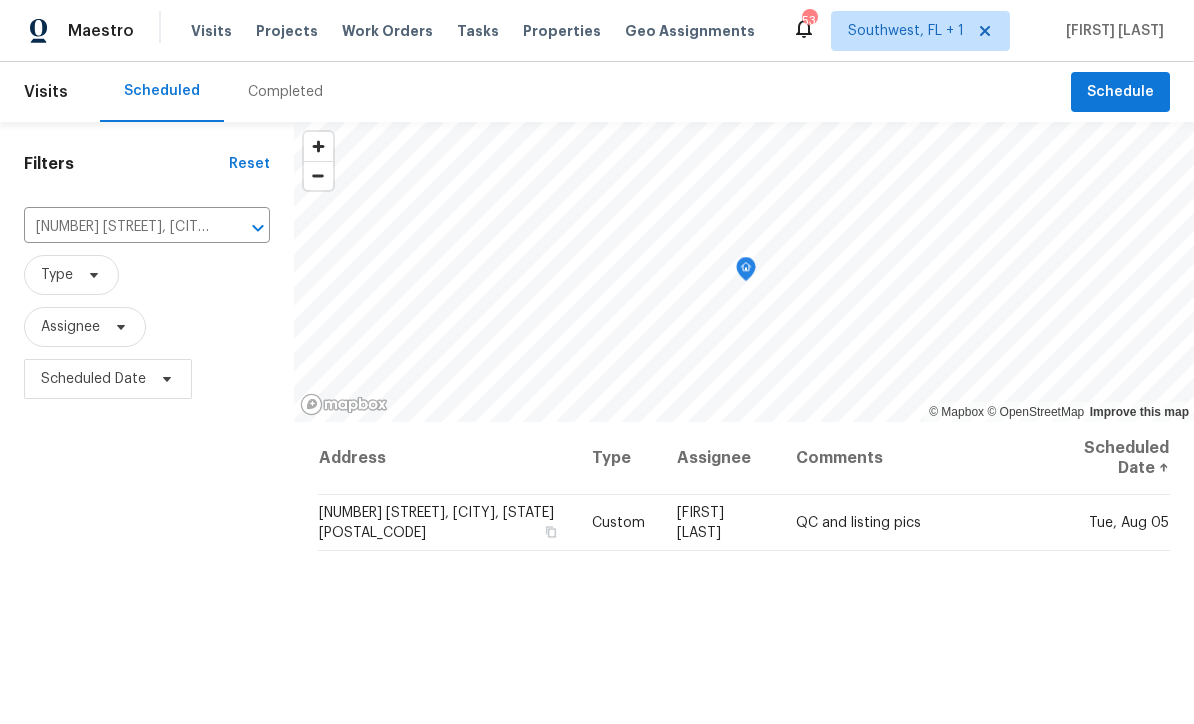 scroll, scrollTop: 1, scrollLeft: 0, axis: vertical 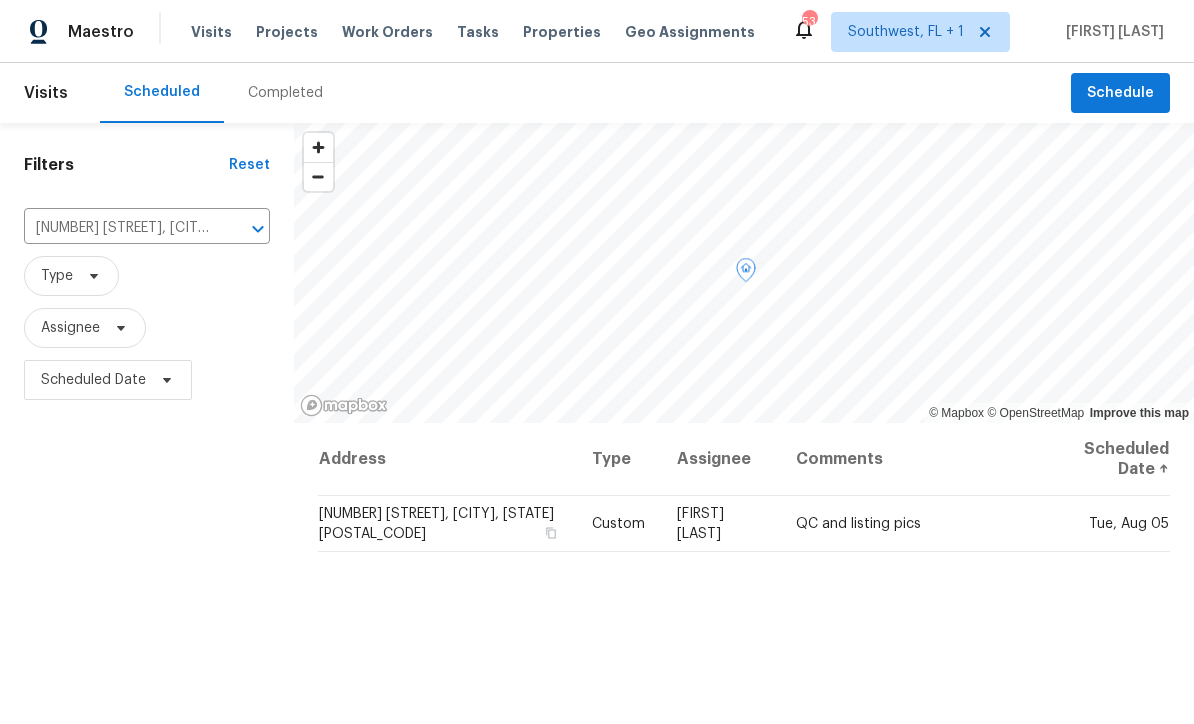 click 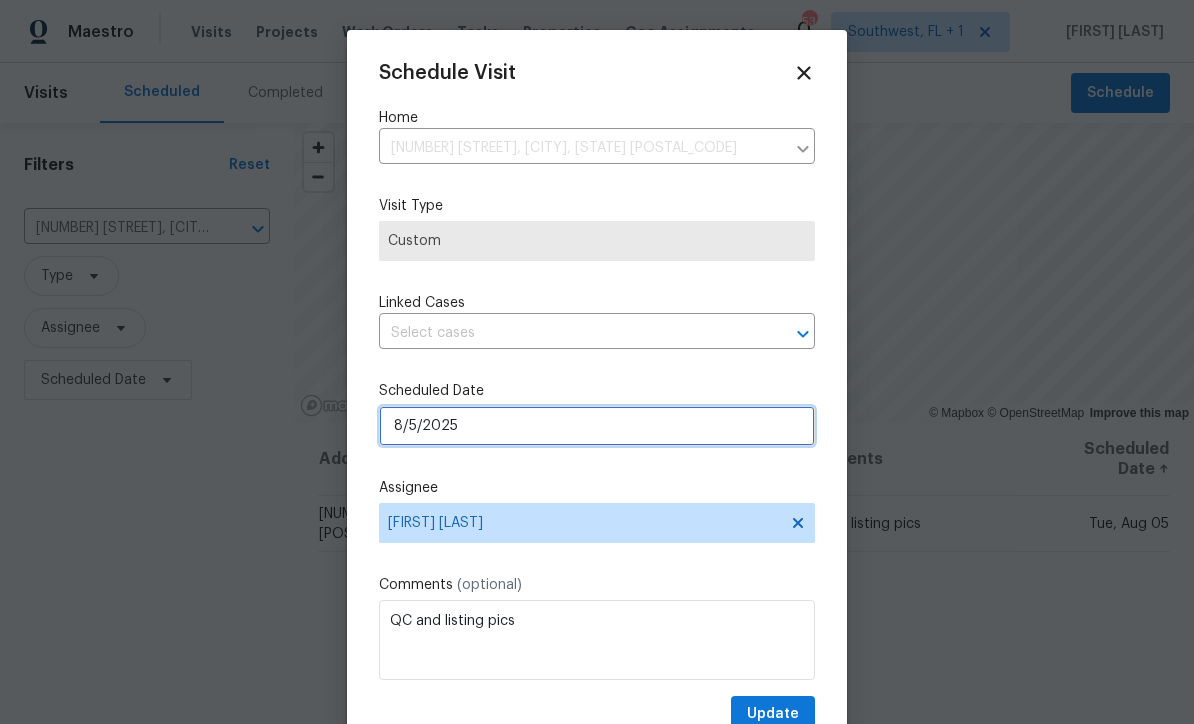 click on "8/5/2025" at bounding box center (597, 426) 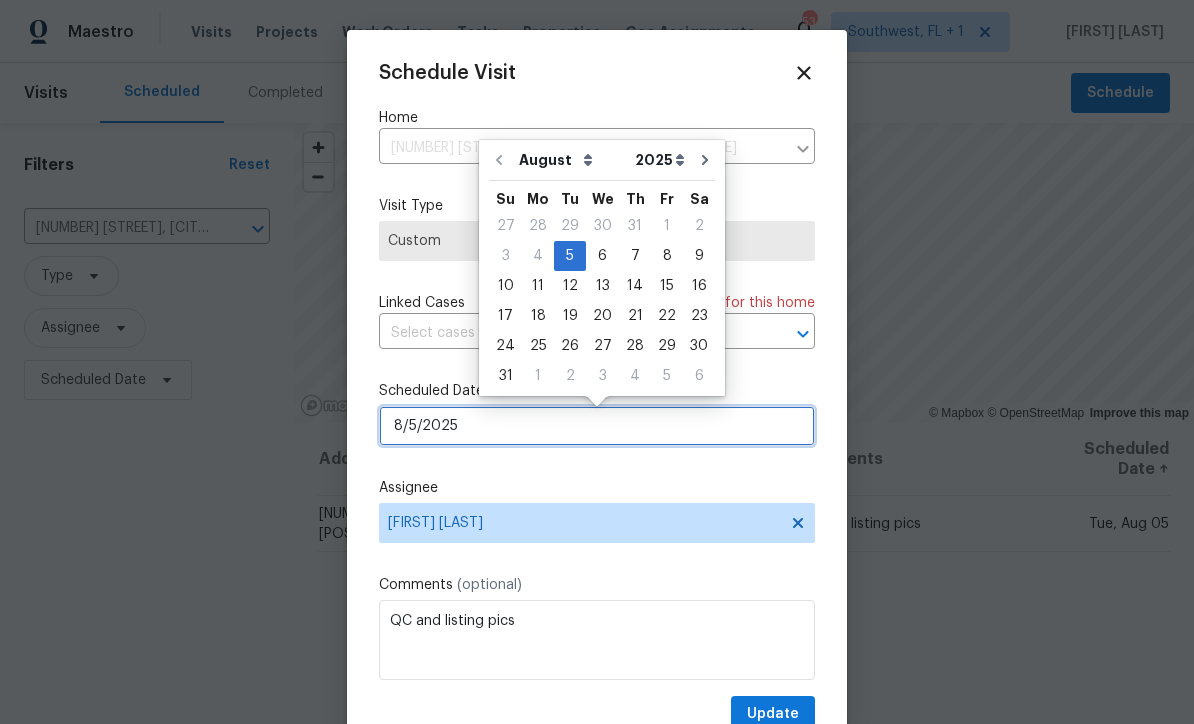 scroll, scrollTop: 0, scrollLeft: 0, axis: both 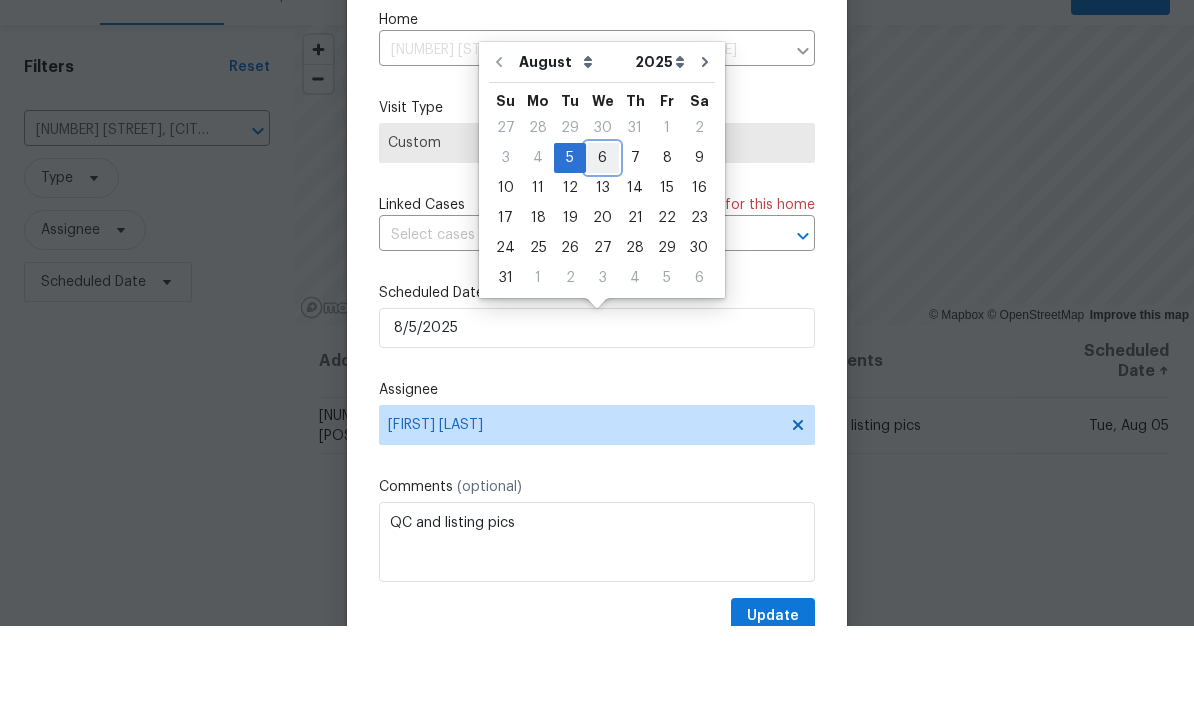 click on "6" at bounding box center (602, 256) 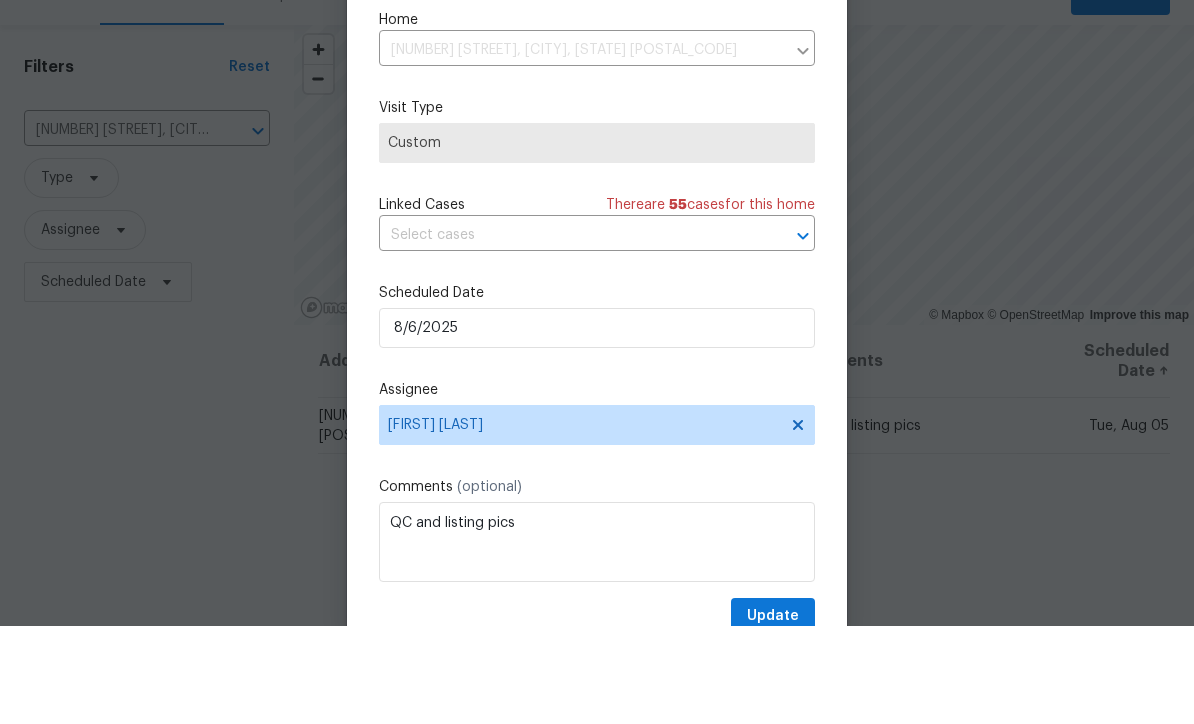 scroll, scrollTop: 66, scrollLeft: 0, axis: vertical 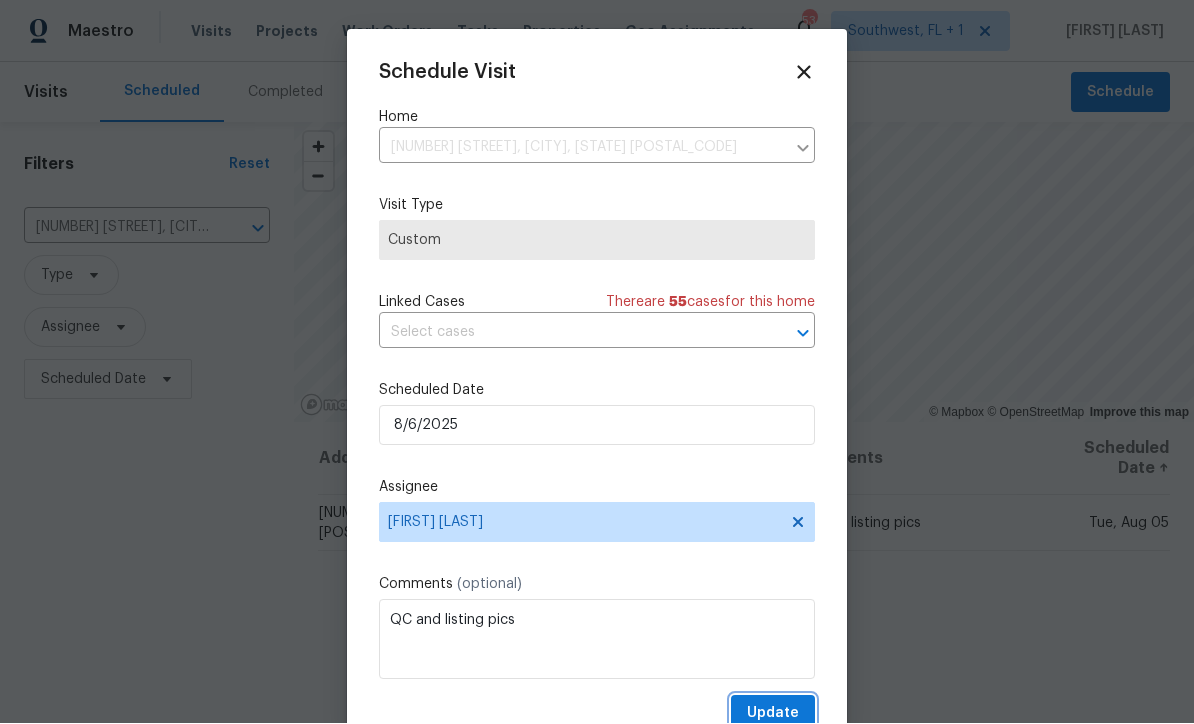 click on "Update" at bounding box center (773, 714) 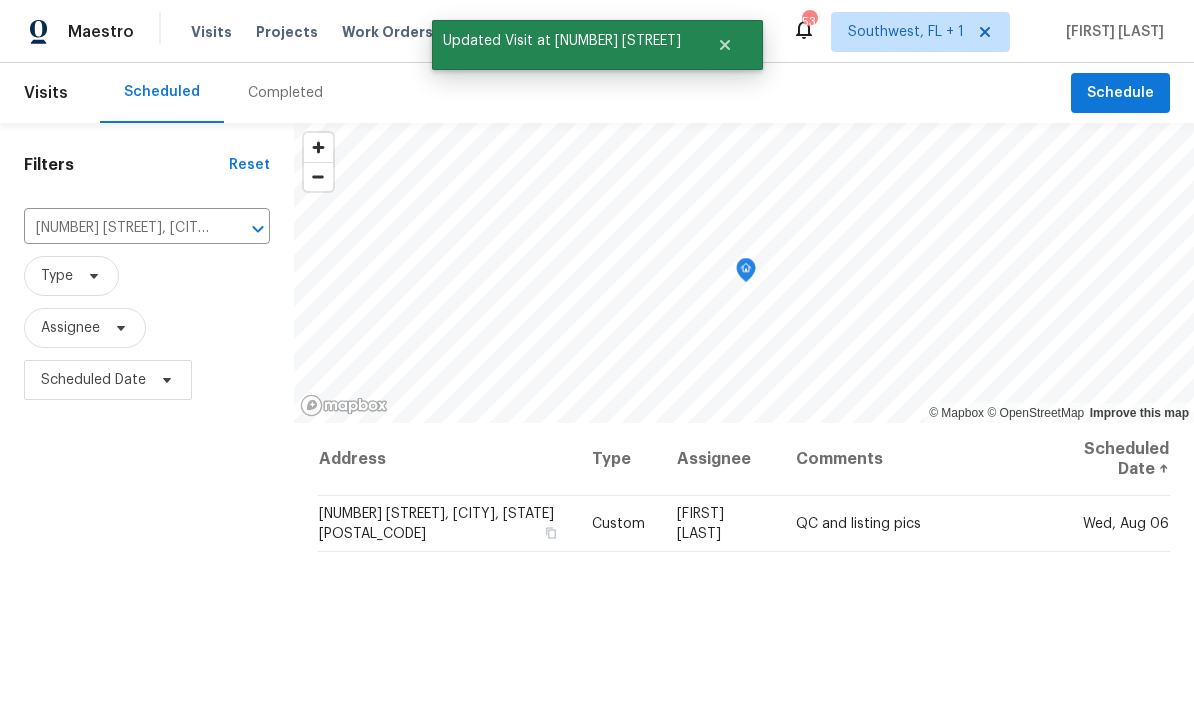 click on "[NUMBER] [STREET], [CITY], [STATE] [POSTAL_CODE]" at bounding box center [119, 228] 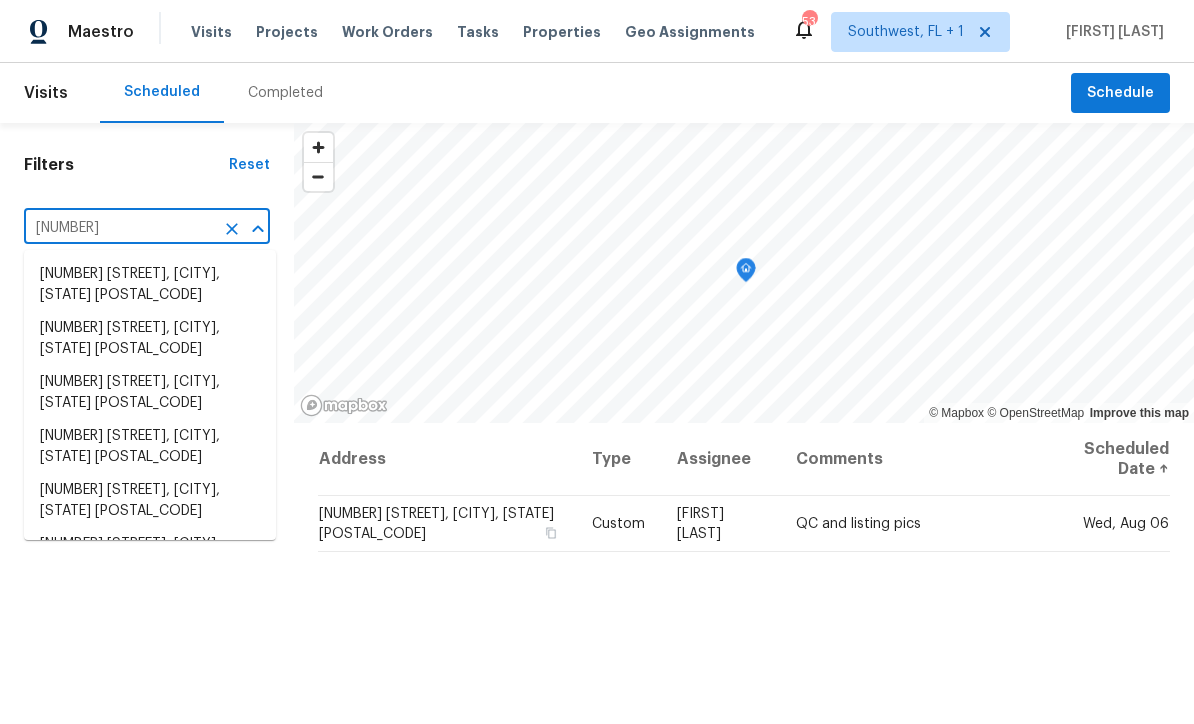 type on "3527 6" 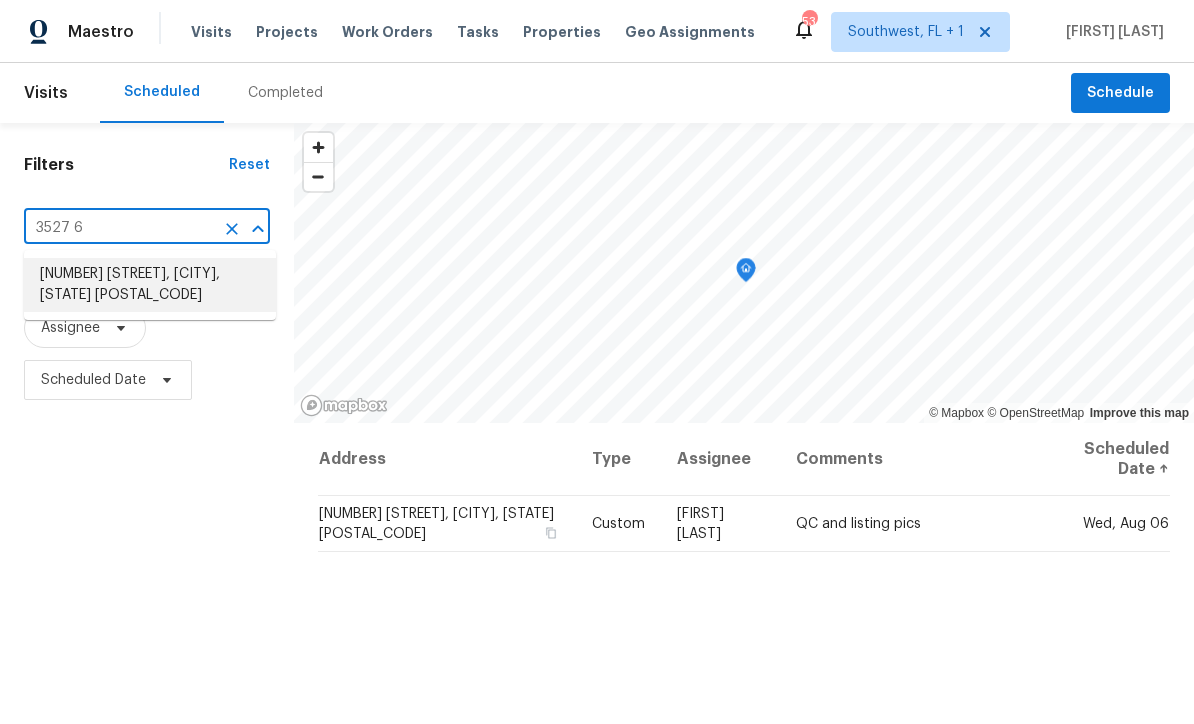 click on "[NUMBER] [STREET], [CITY], [STATE] [POSTAL_CODE]" at bounding box center [150, 285] 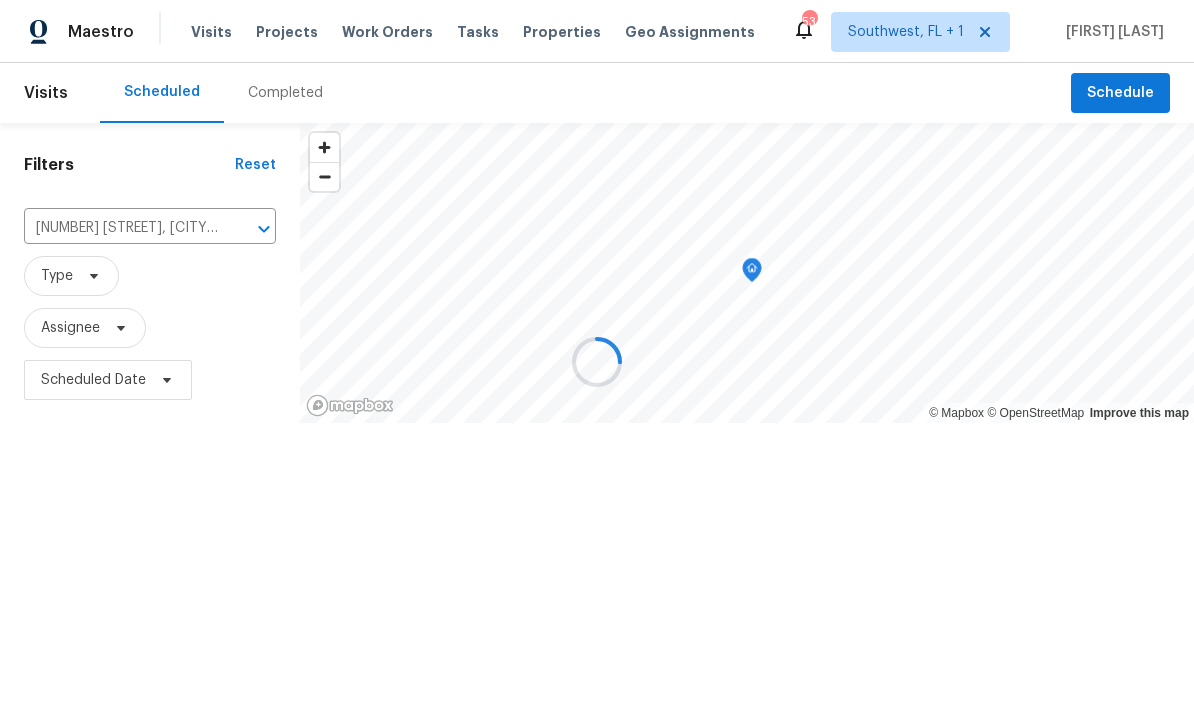 scroll, scrollTop: 1, scrollLeft: 0, axis: vertical 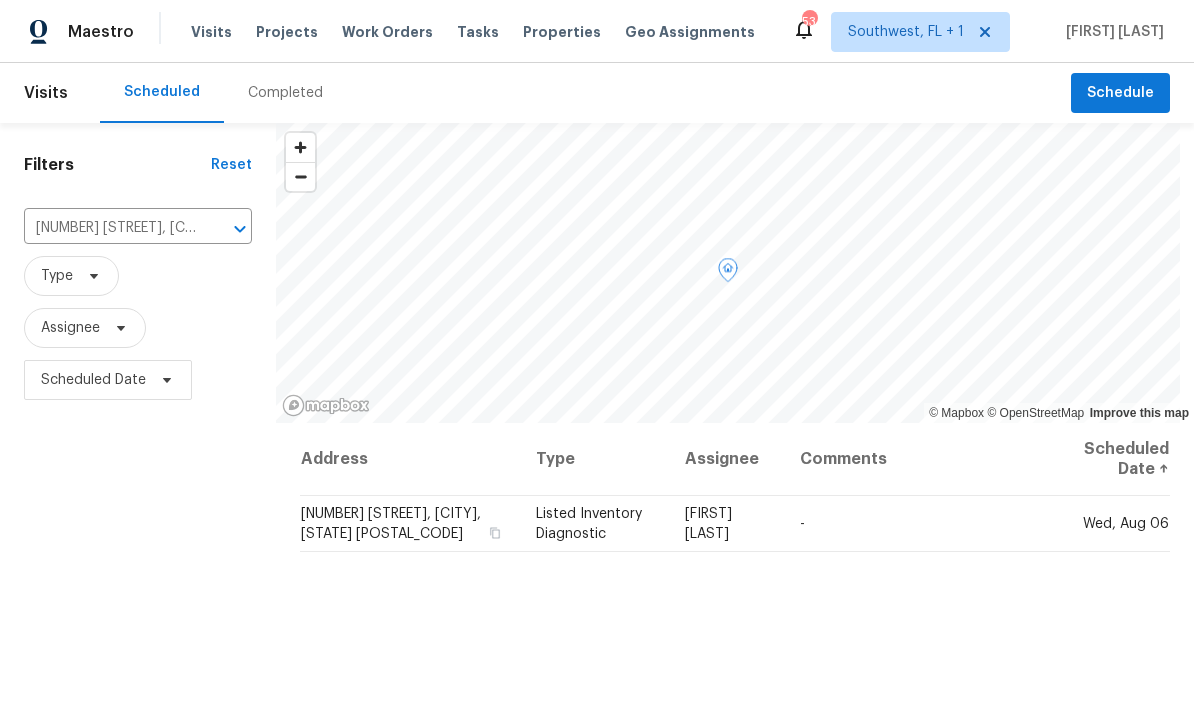 click 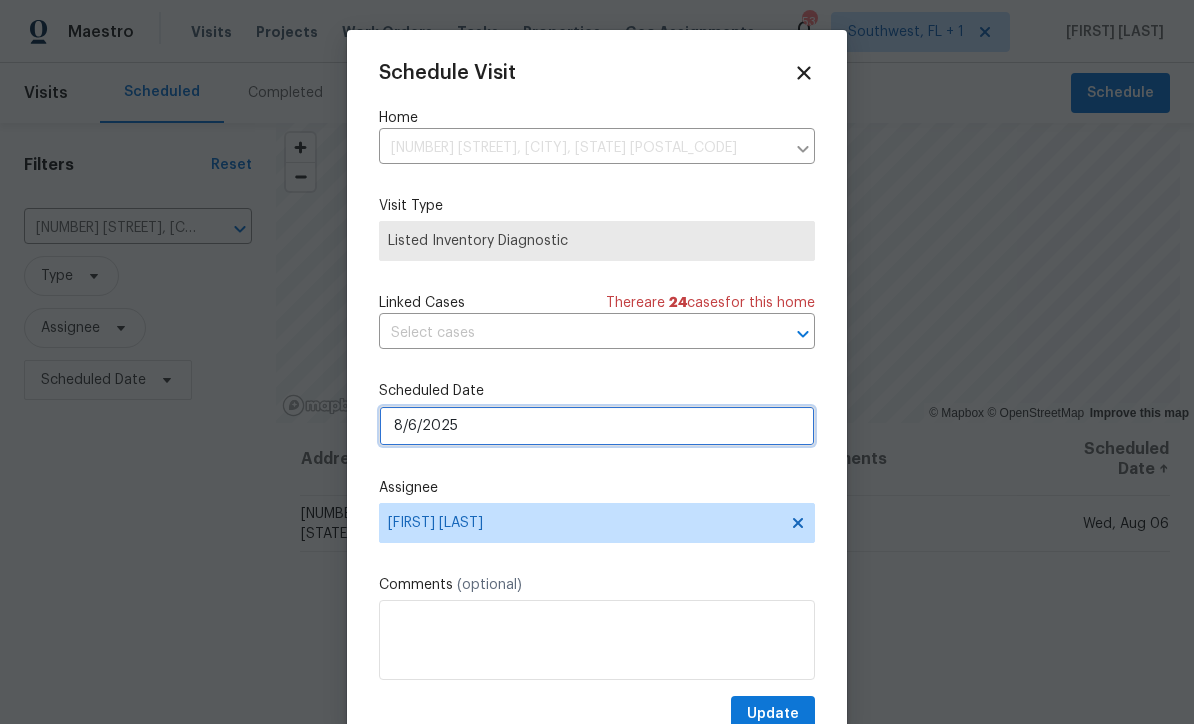 click on "8/6/2025" at bounding box center [597, 426] 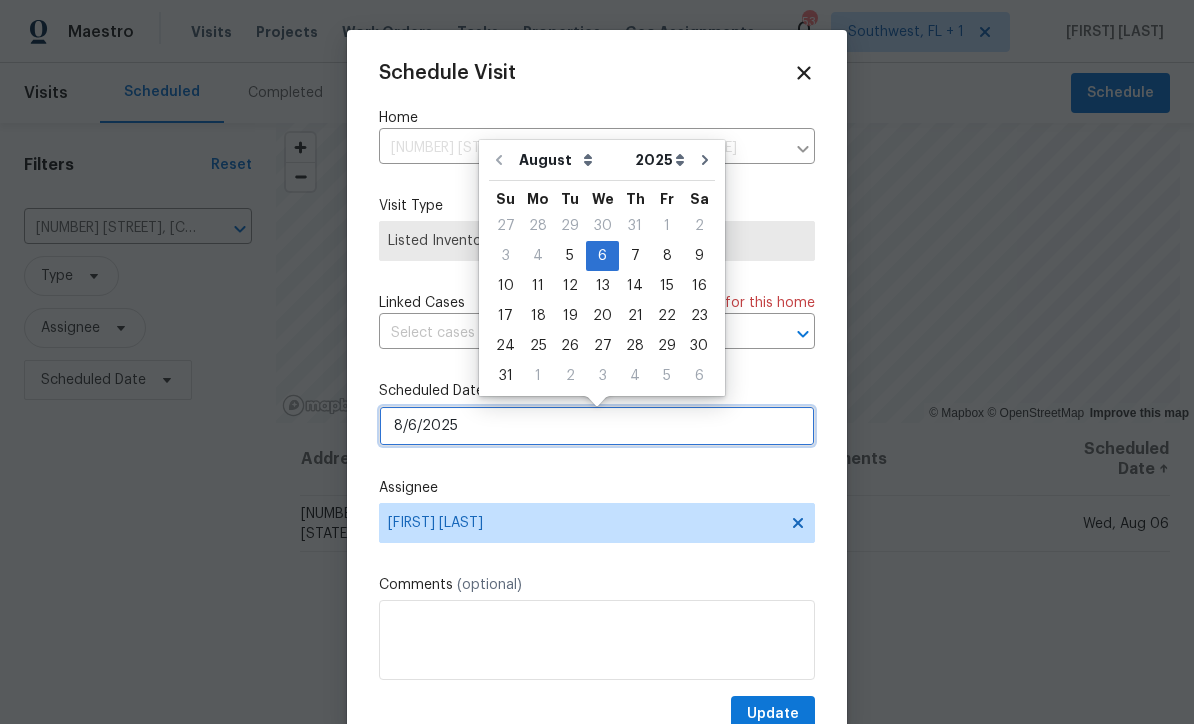 scroll, scrollTop: 0, scrollLeft: 0, axis: both 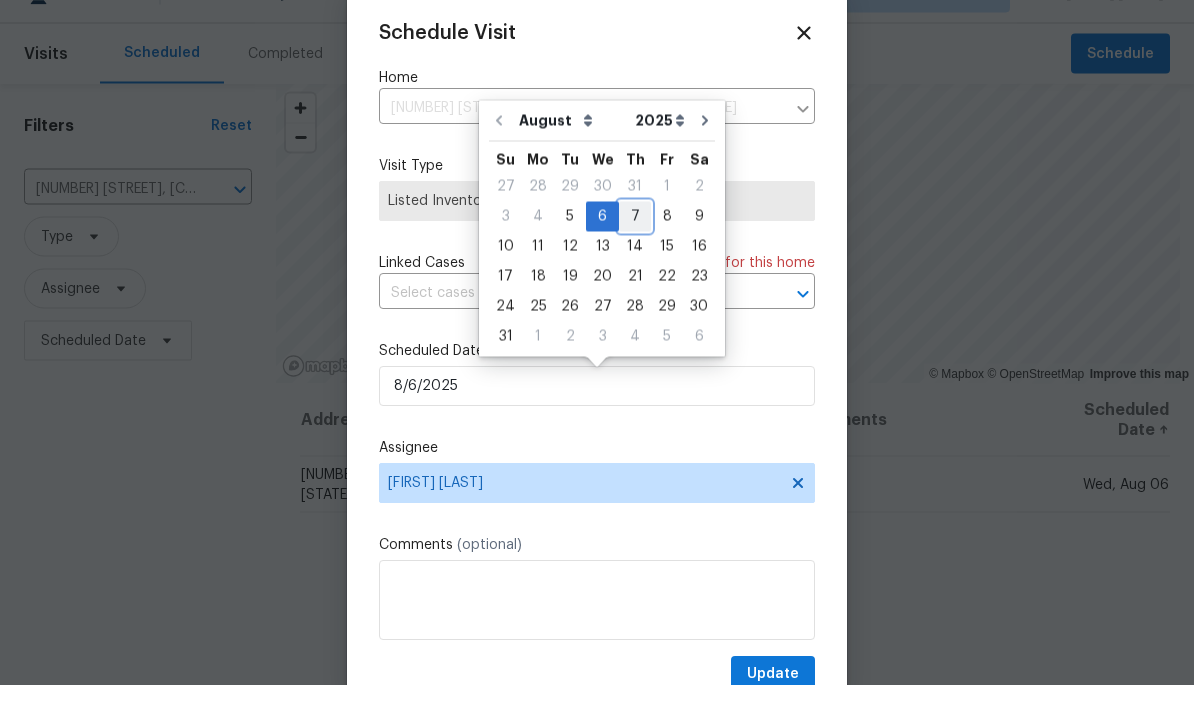 click on "7" at bounding box center (635, 256) 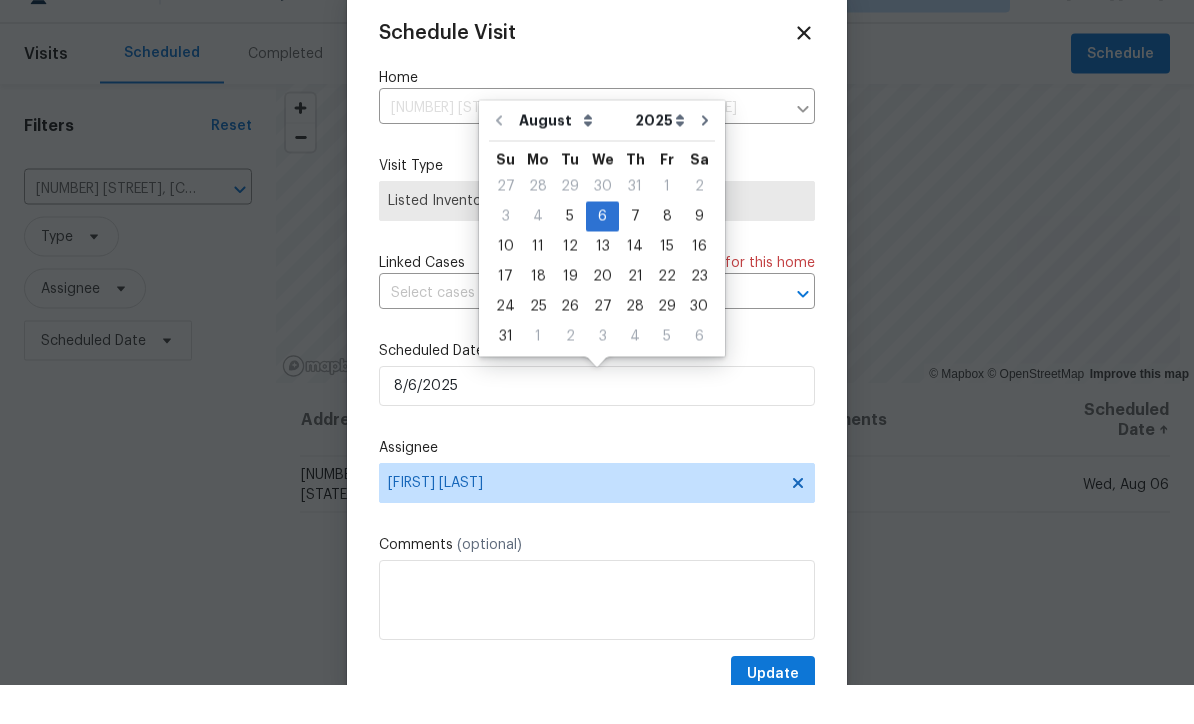 type on "8/7/2025" 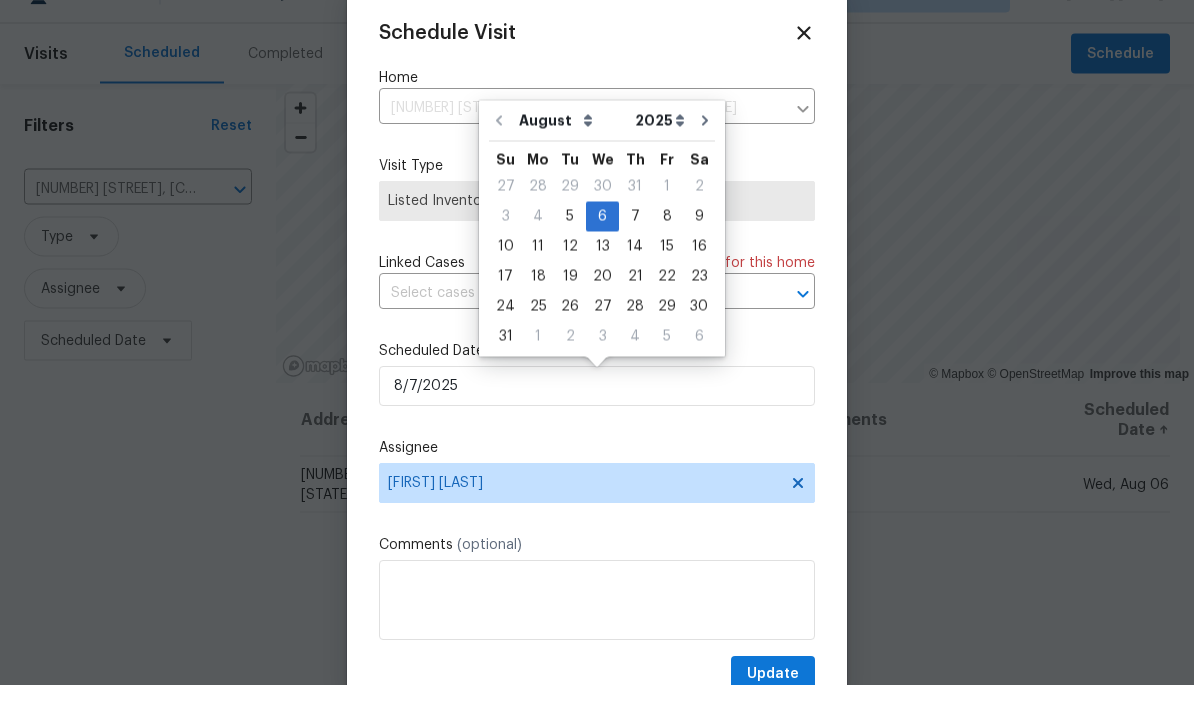 scroll, scrollTop: 40, scrollLeft: 0, axis: vertical 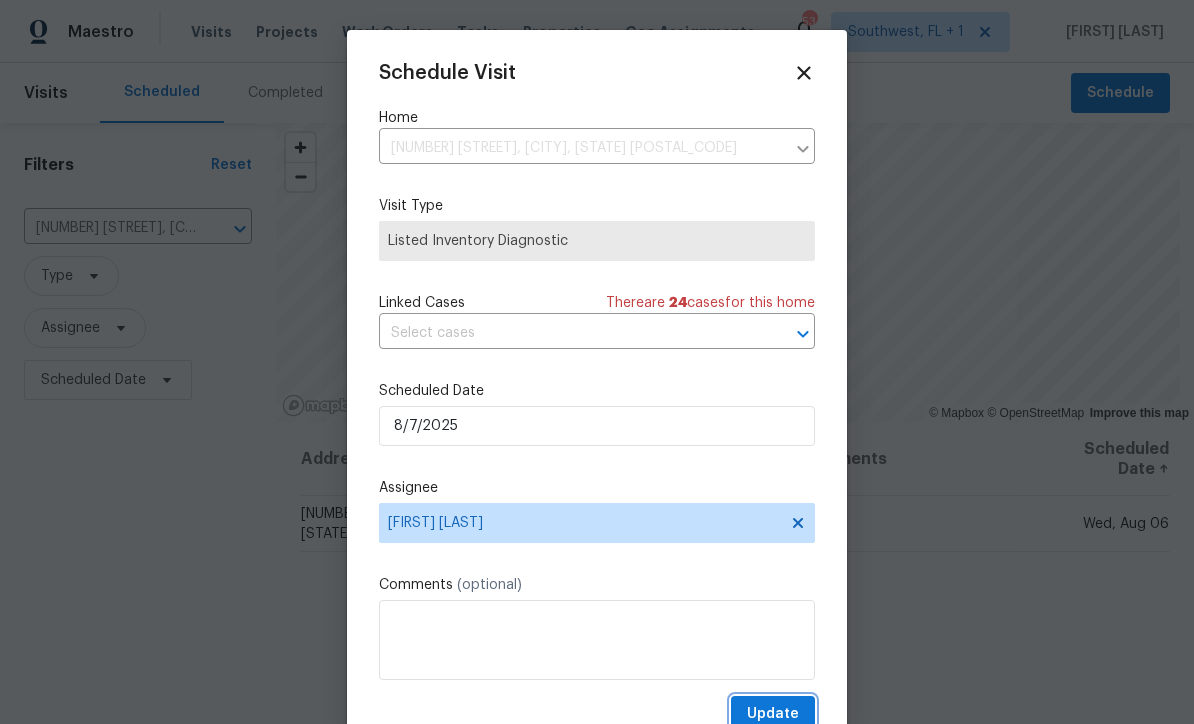 click on "Update" at bounding box center [773, 714] 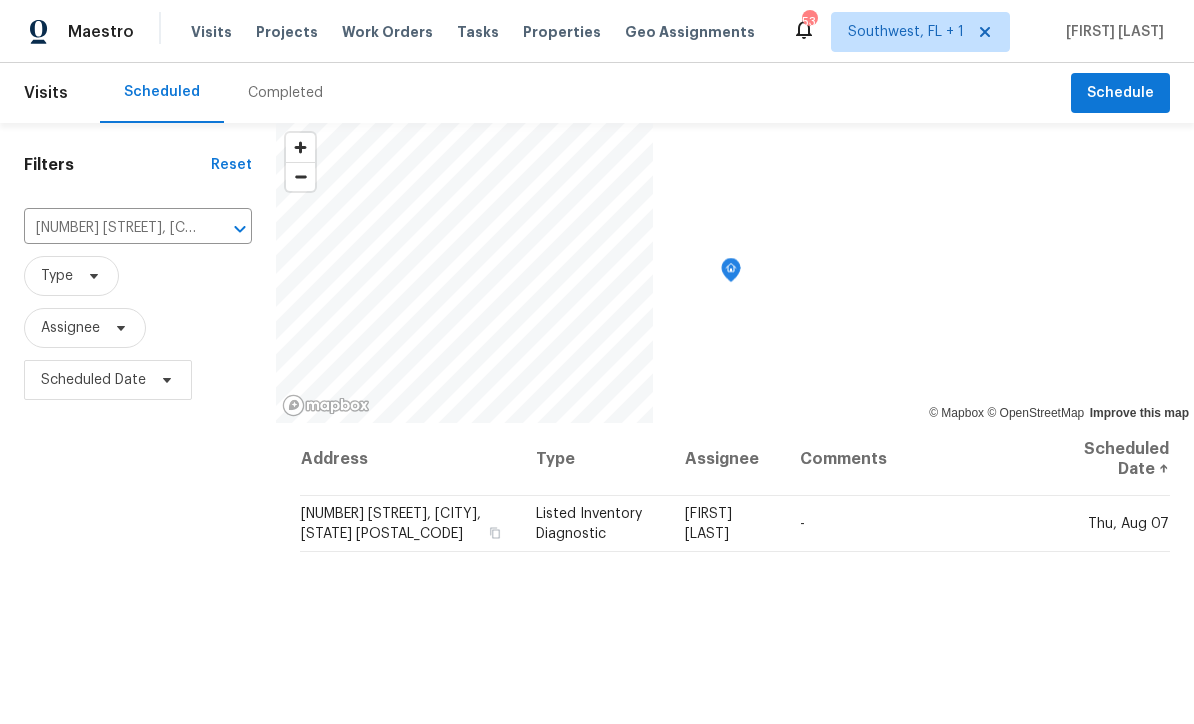 scroll, scrollTop: 0, scrollLeft: 0, axis: both 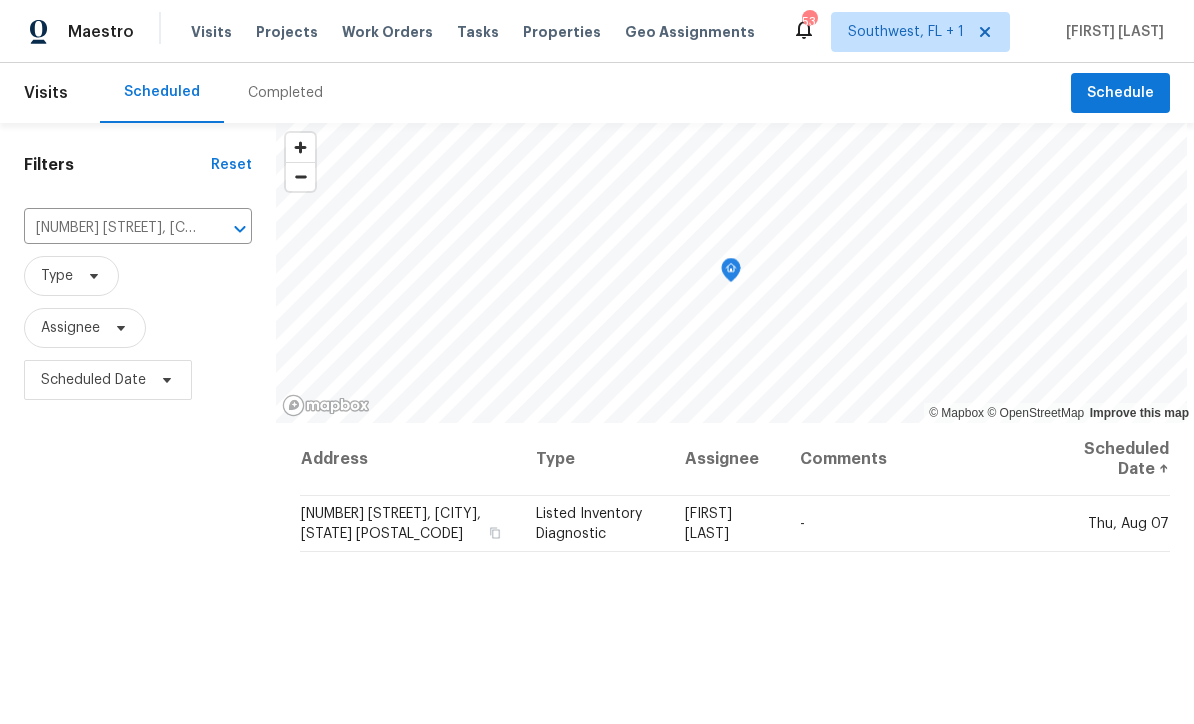 click on "[NUMBER] [STREET], [CITY], [STATE] [POSTAL_CODE]" at bounding box center (110, 228) 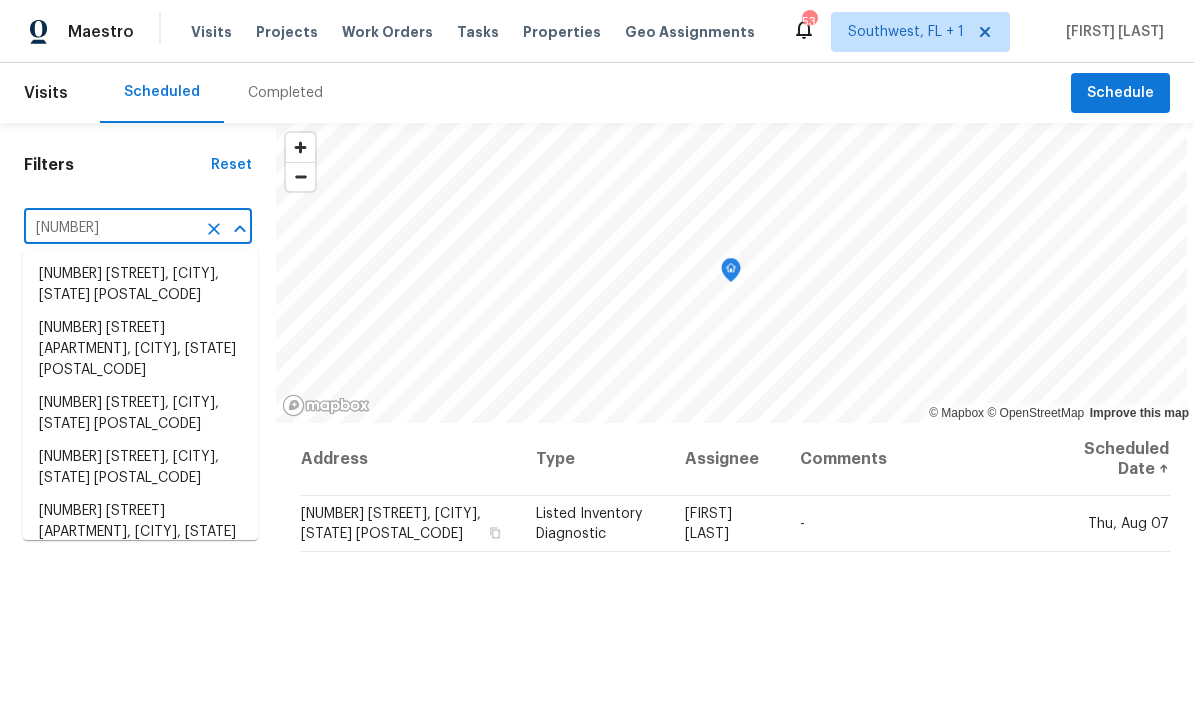 type on "[NUMBER] [STREET]" 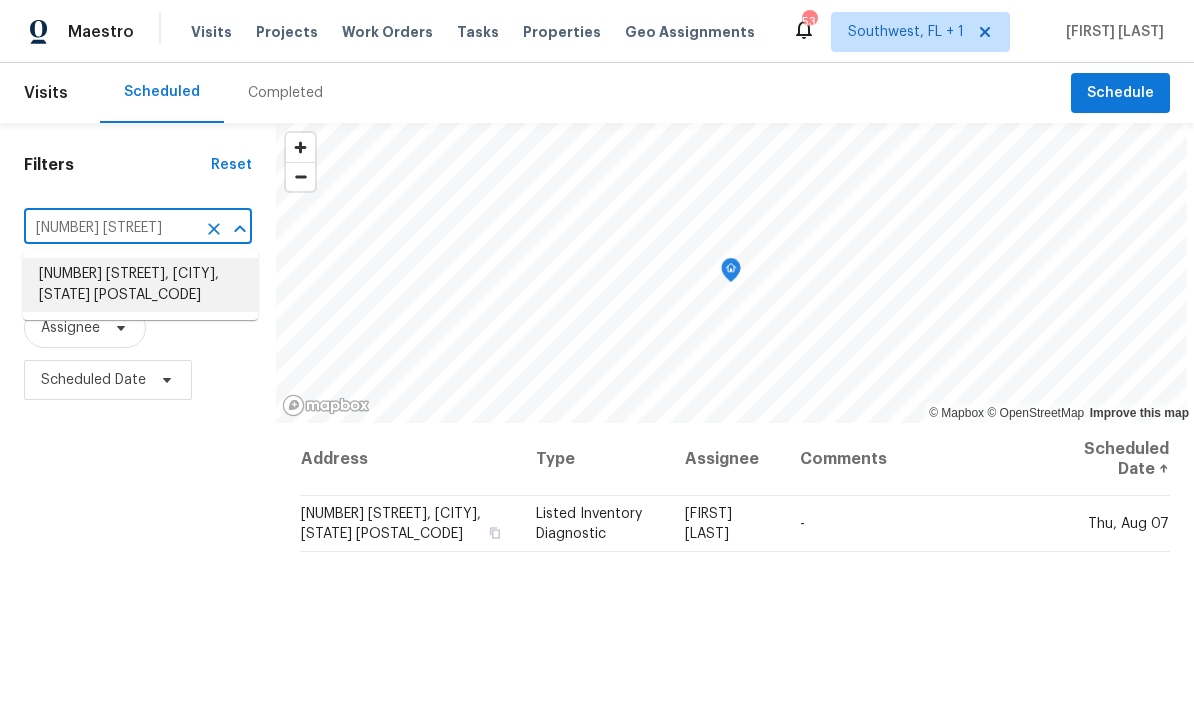 click on "[NUMBER] [STREET], [CITY], [STATE] [POSTAL_CODE]" at bounding box center (140, 285) 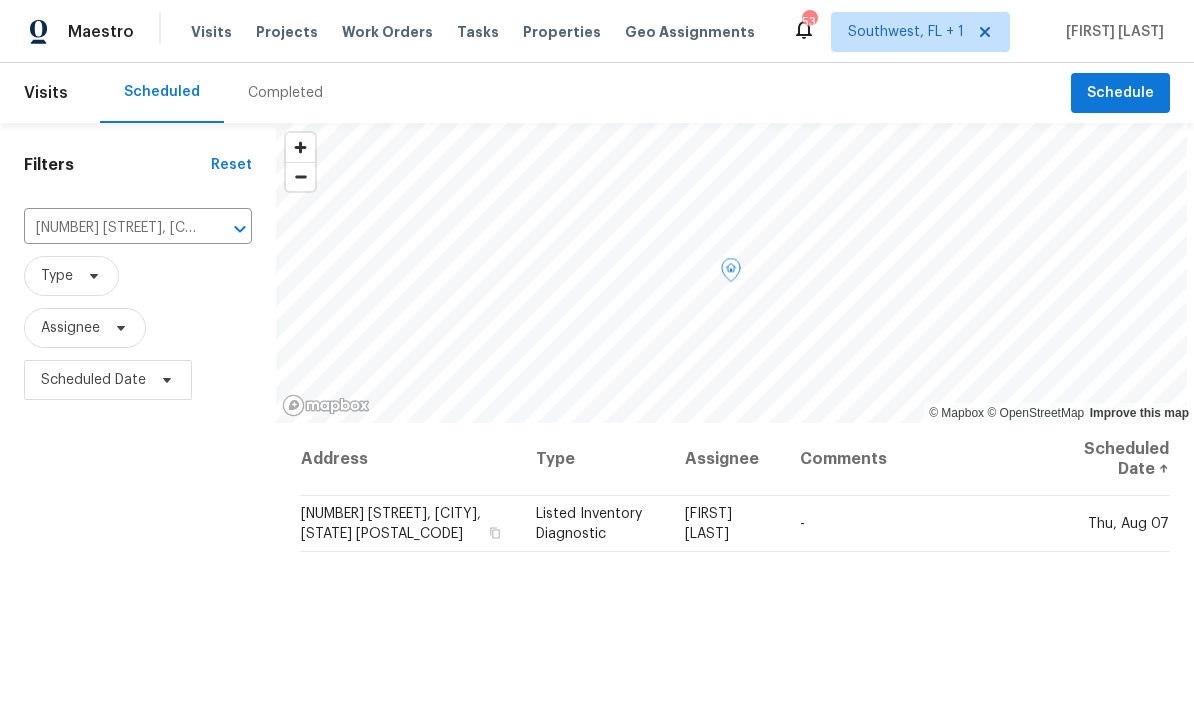 click 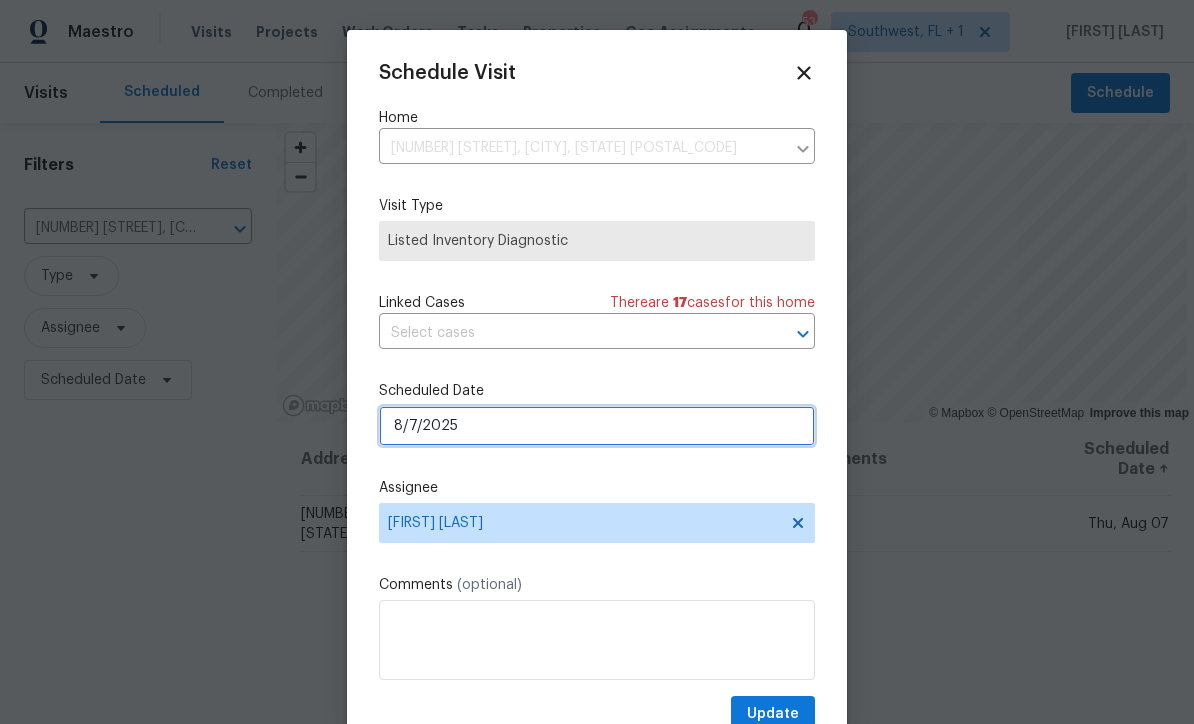 click on "8/7/2025" at bounding box center [597, 426] 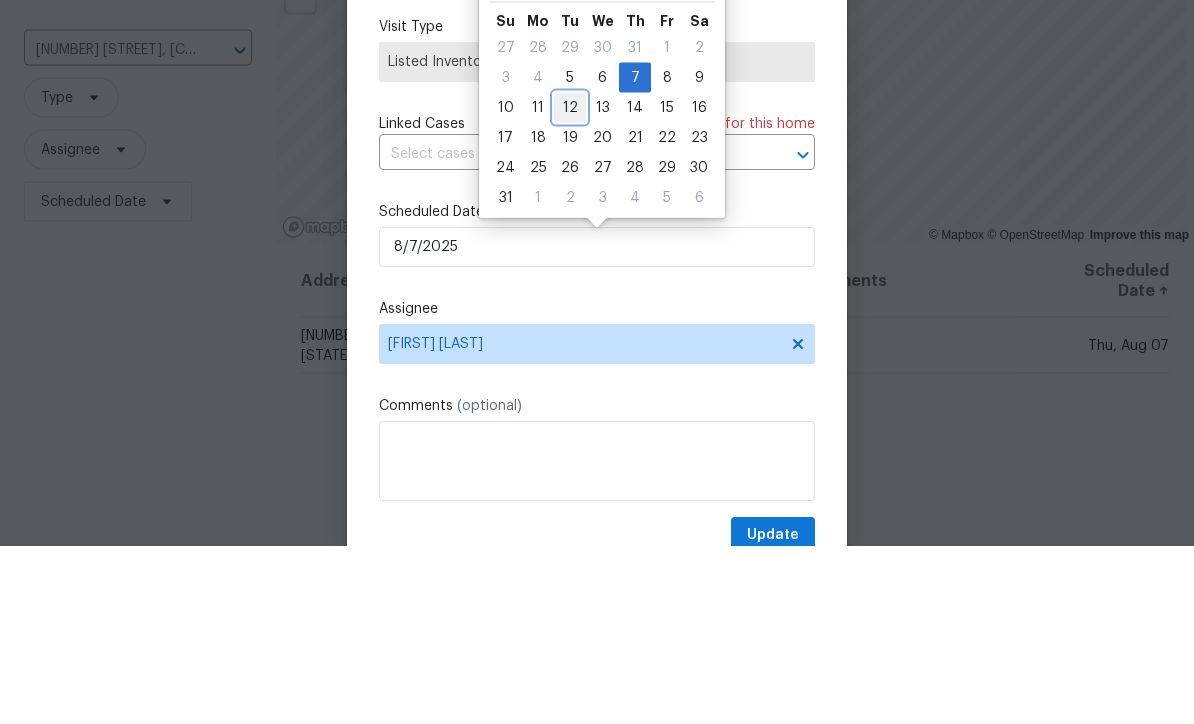 click on "12" at bounding box center (570, 286) 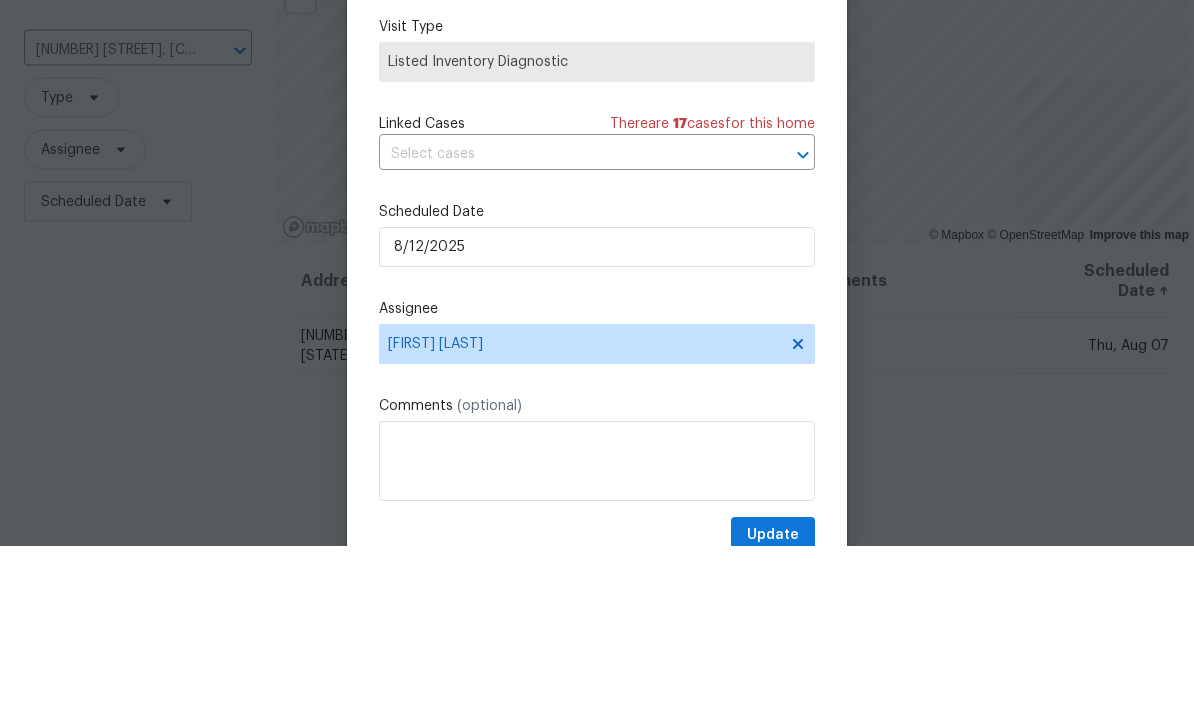 scroll, scrollTop: 66, scrollLeft: 0, axis: vertical 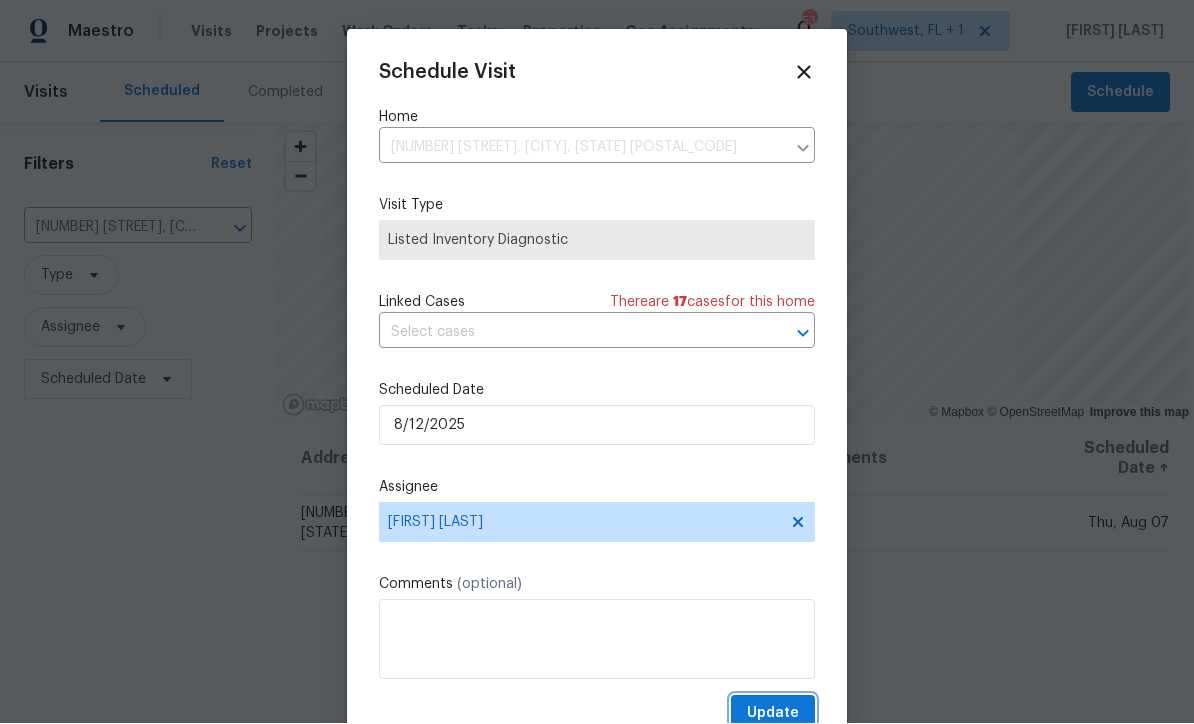click on "Update" at bounding box center (773, 714) 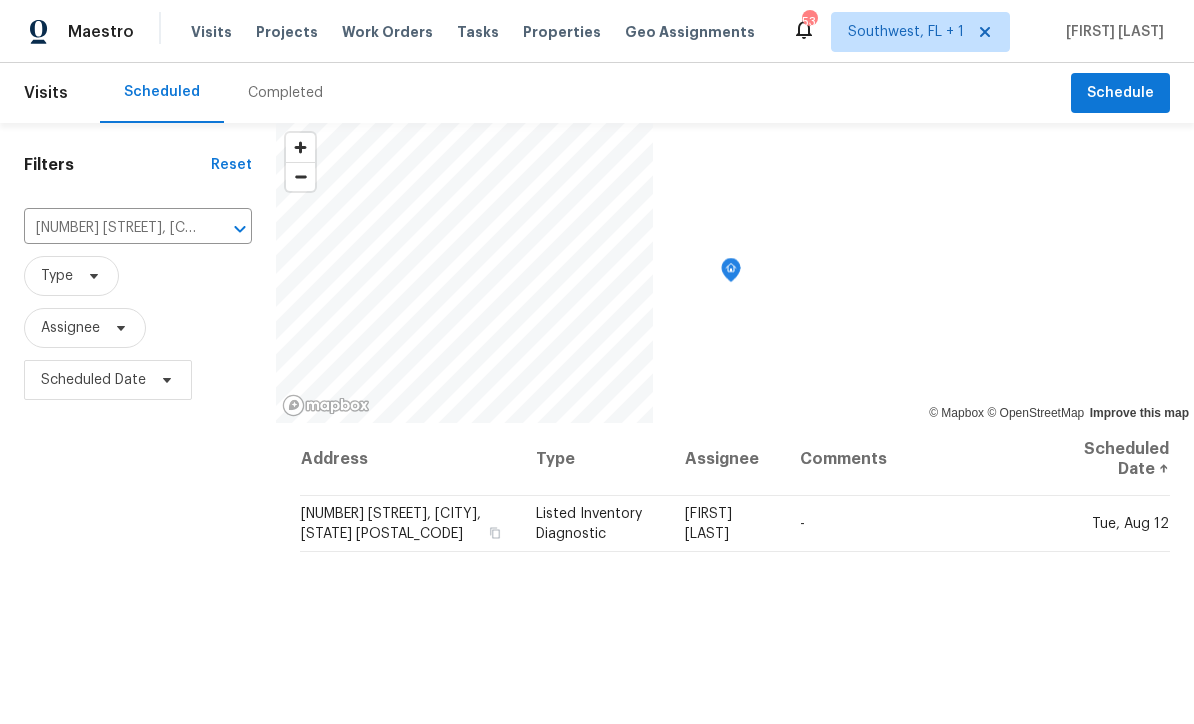 scroll, scrollTop: 0, scrollLeft: 0, axis: both 